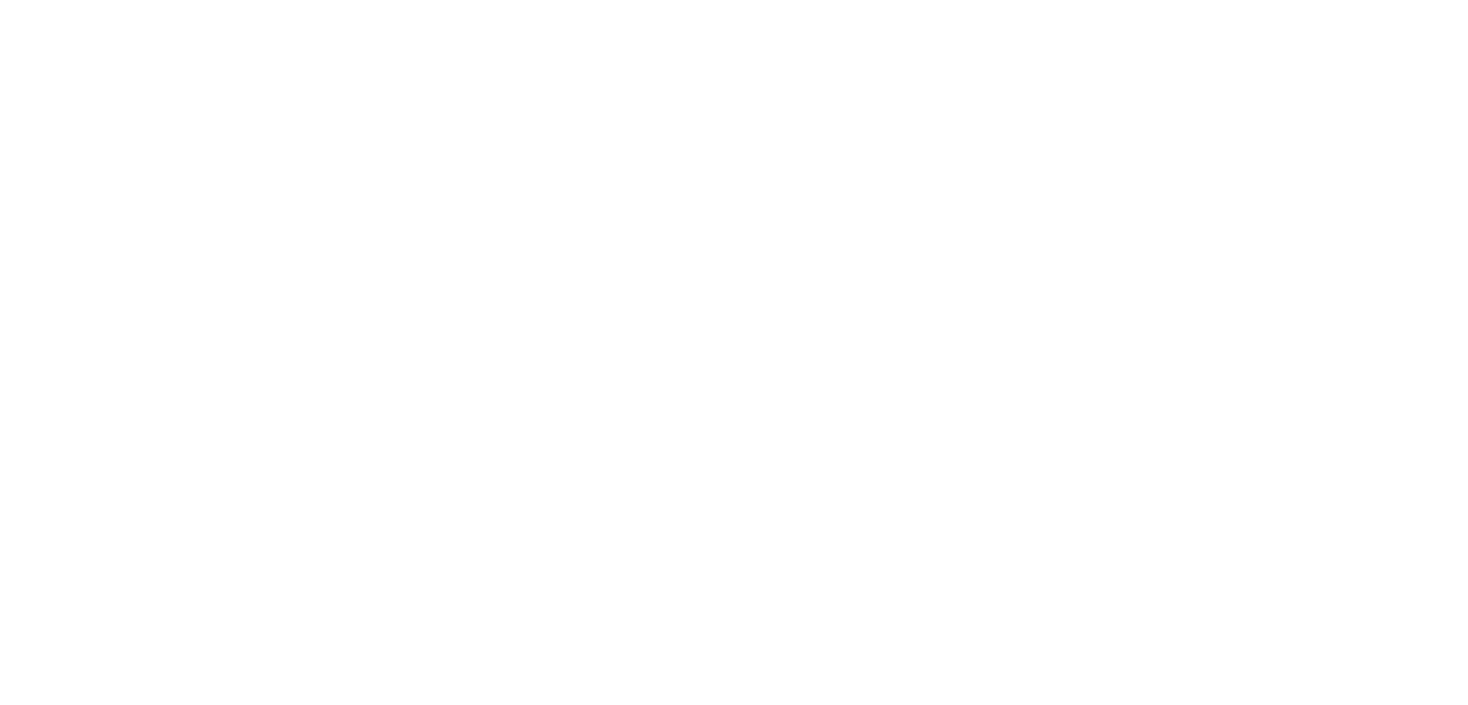 scroll, scrollTop: 0, scrollLeft: 0, axis: both 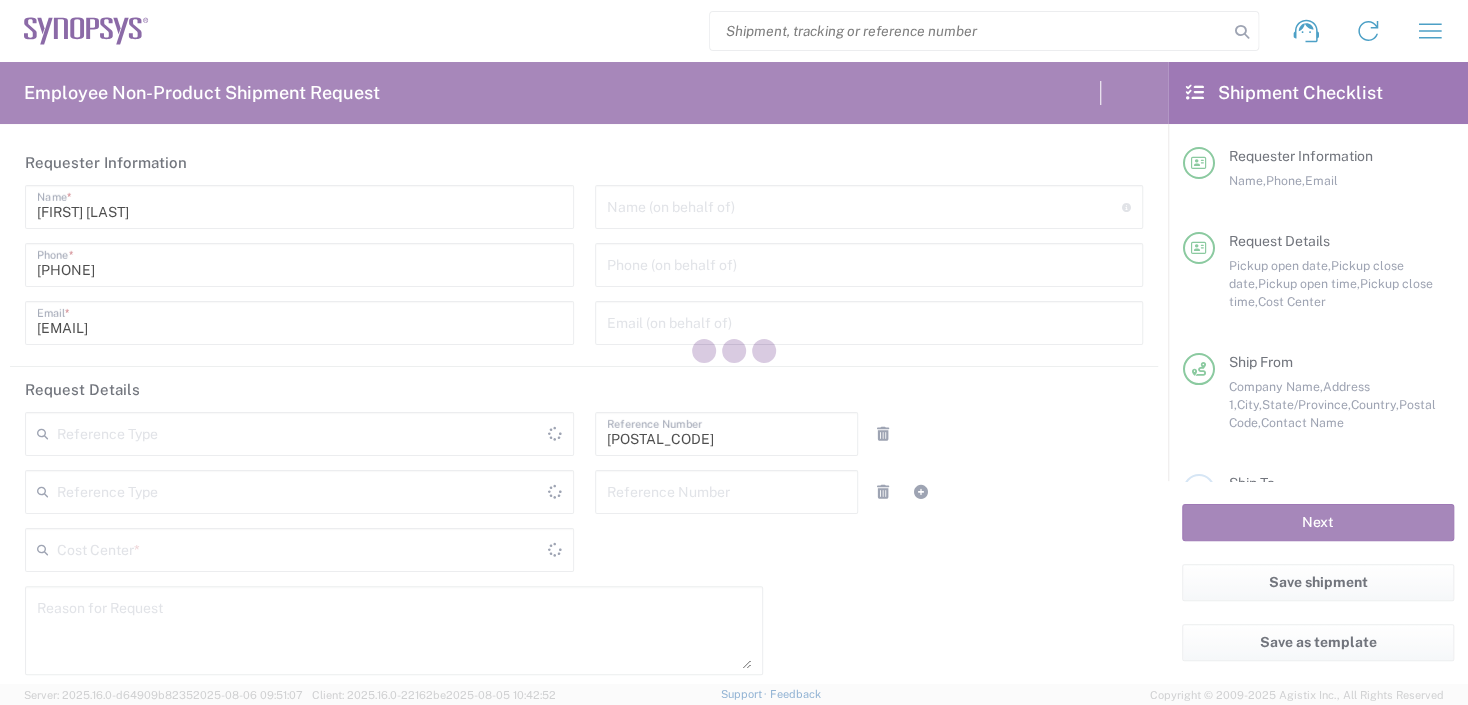 type on "Department" 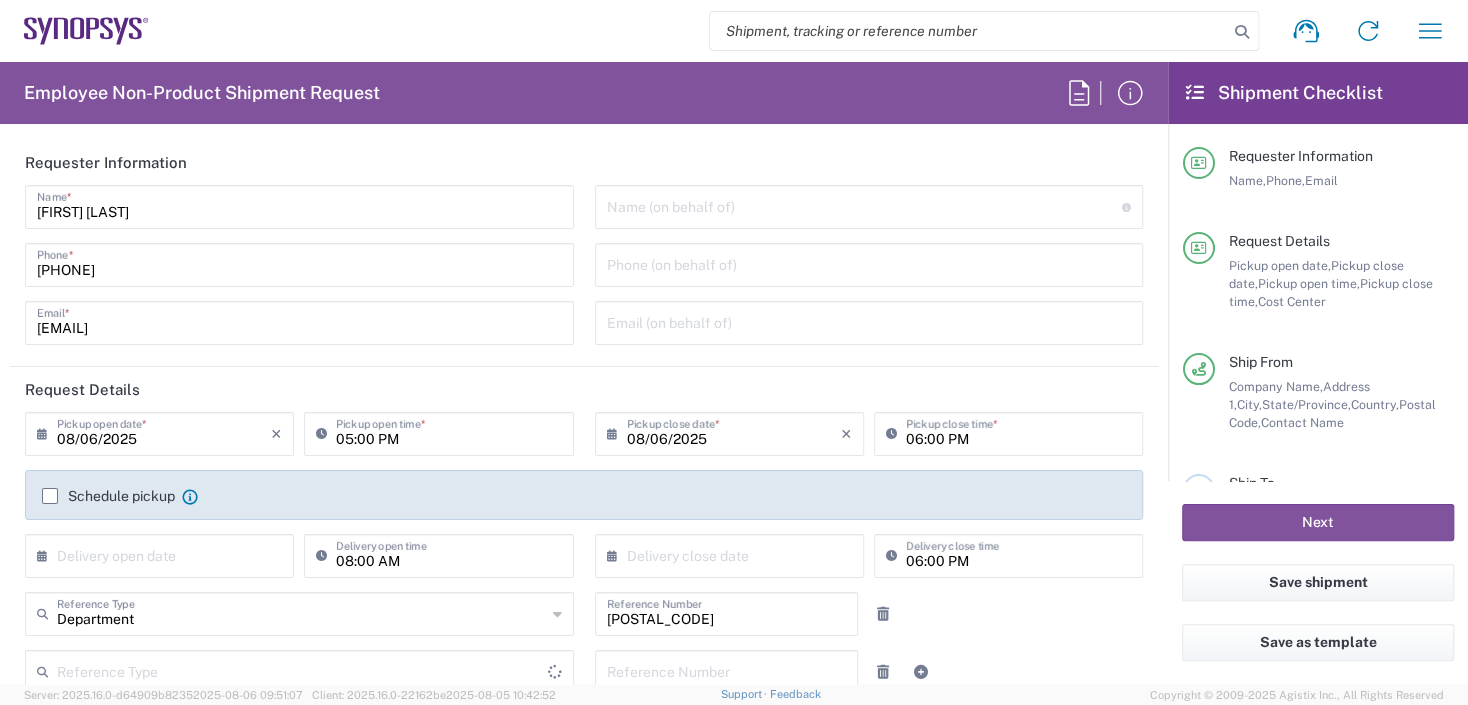 type on "United States" 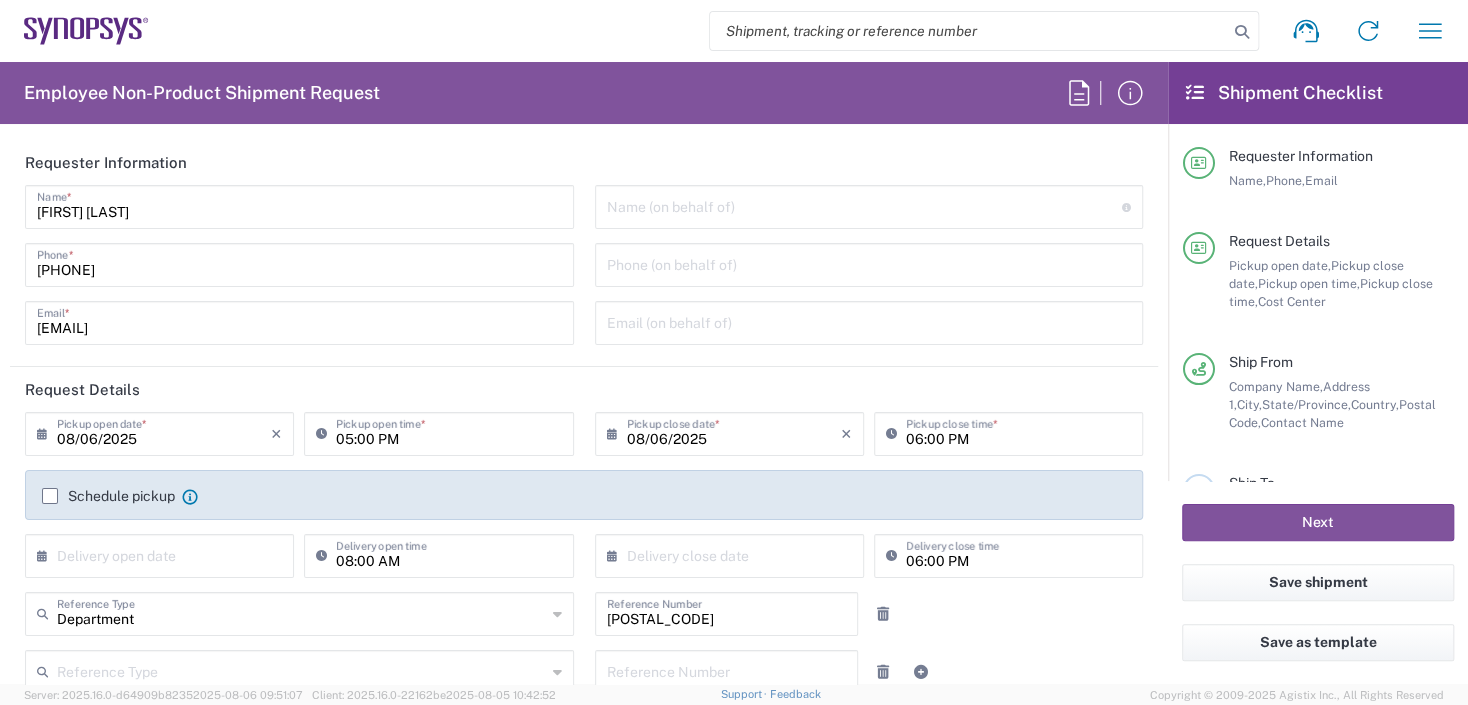 type on "Headquarters USSV" 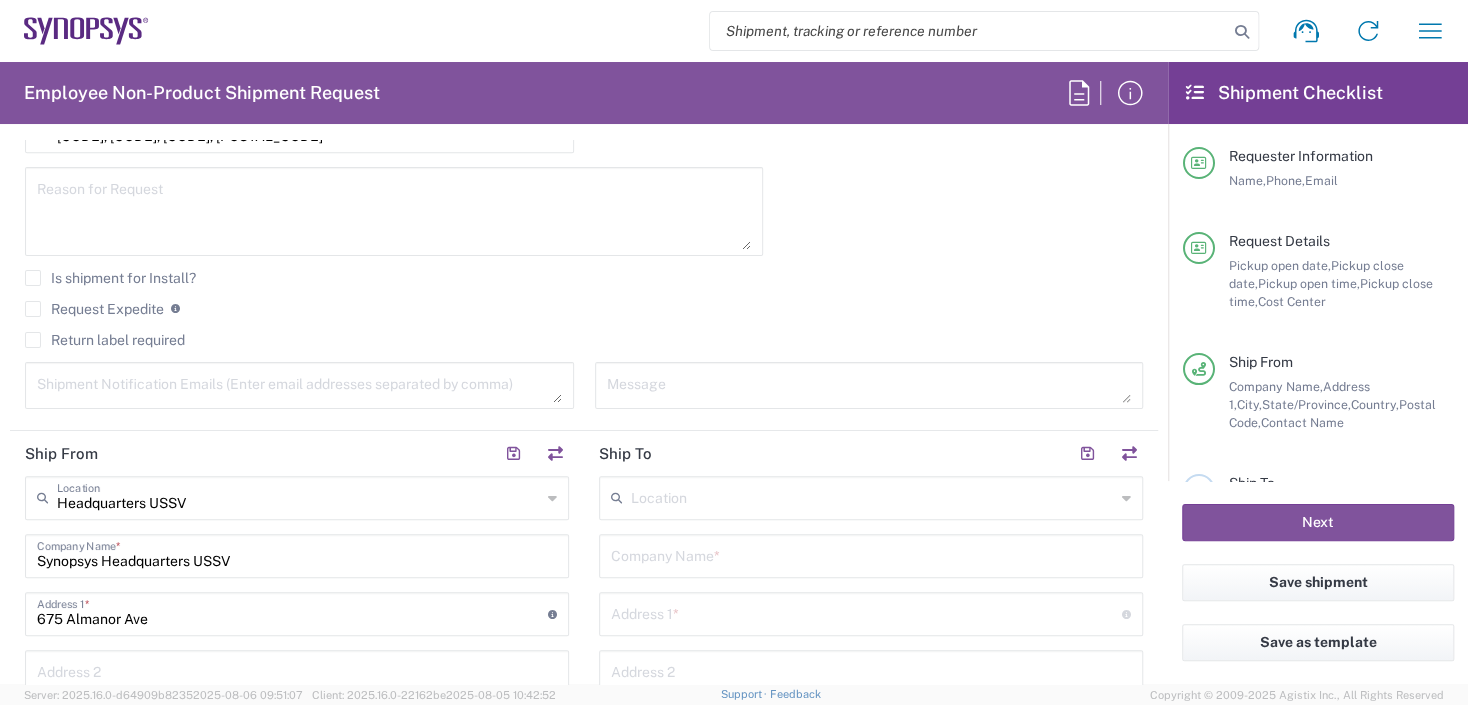 scroll, scrollTop: 699, scrollLeft: 0, axis: vertical 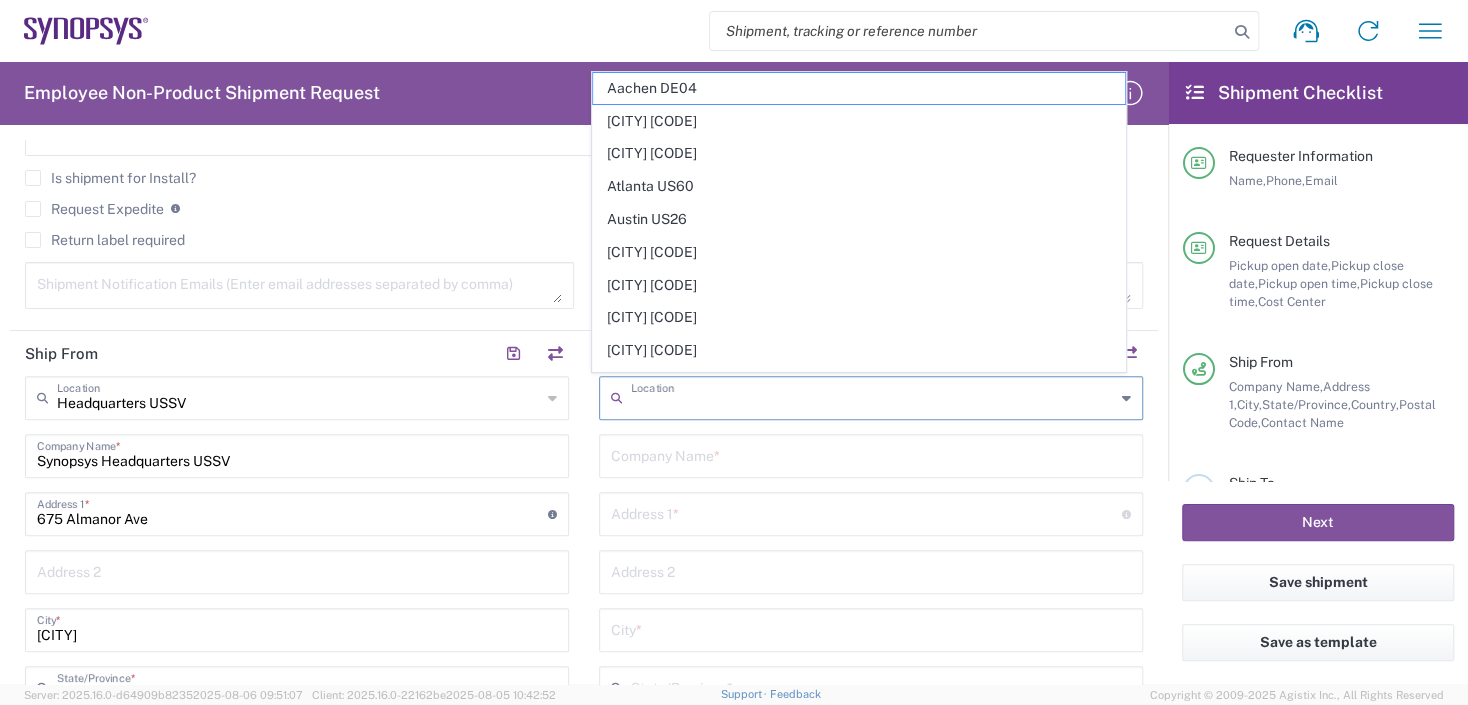 click at bounding box center (873, 396) 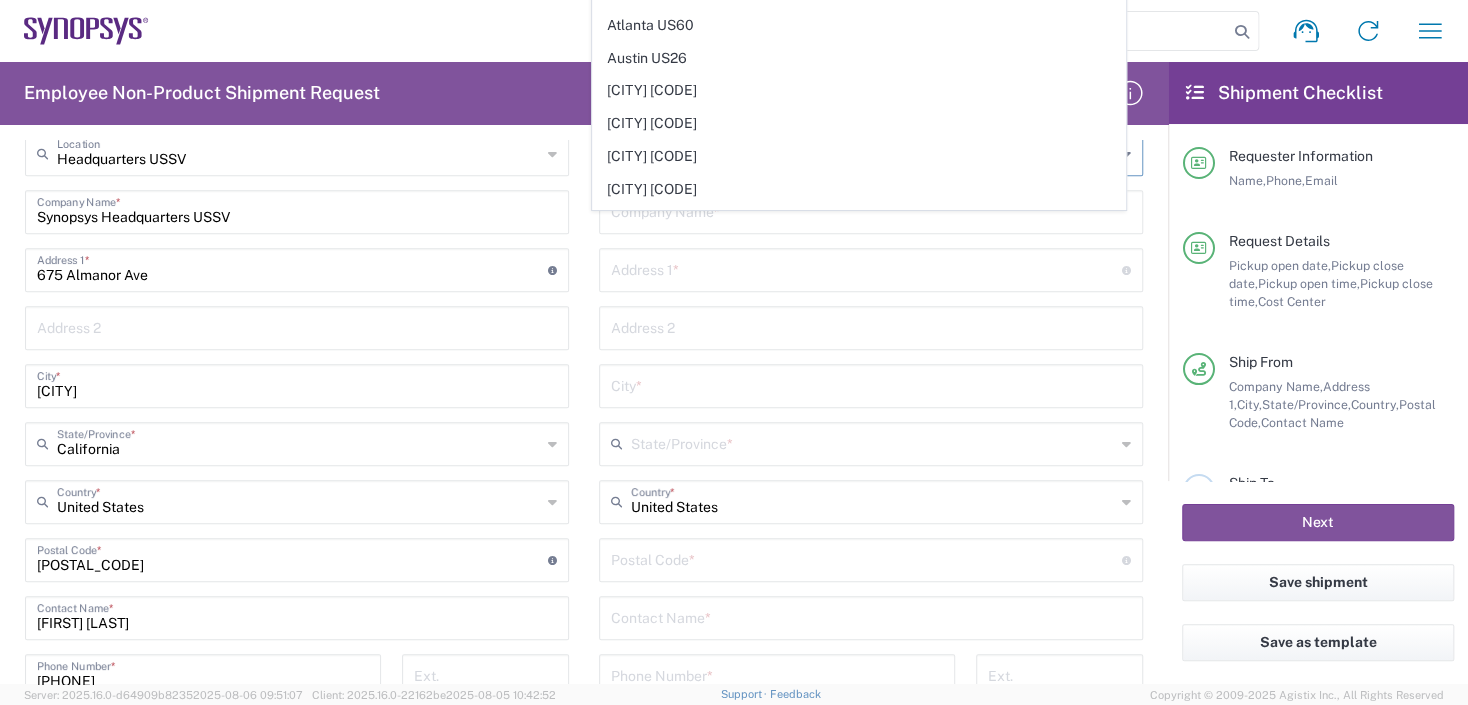 scroll, scrollTop: 916, scrollLeft: 0, axis: vertical 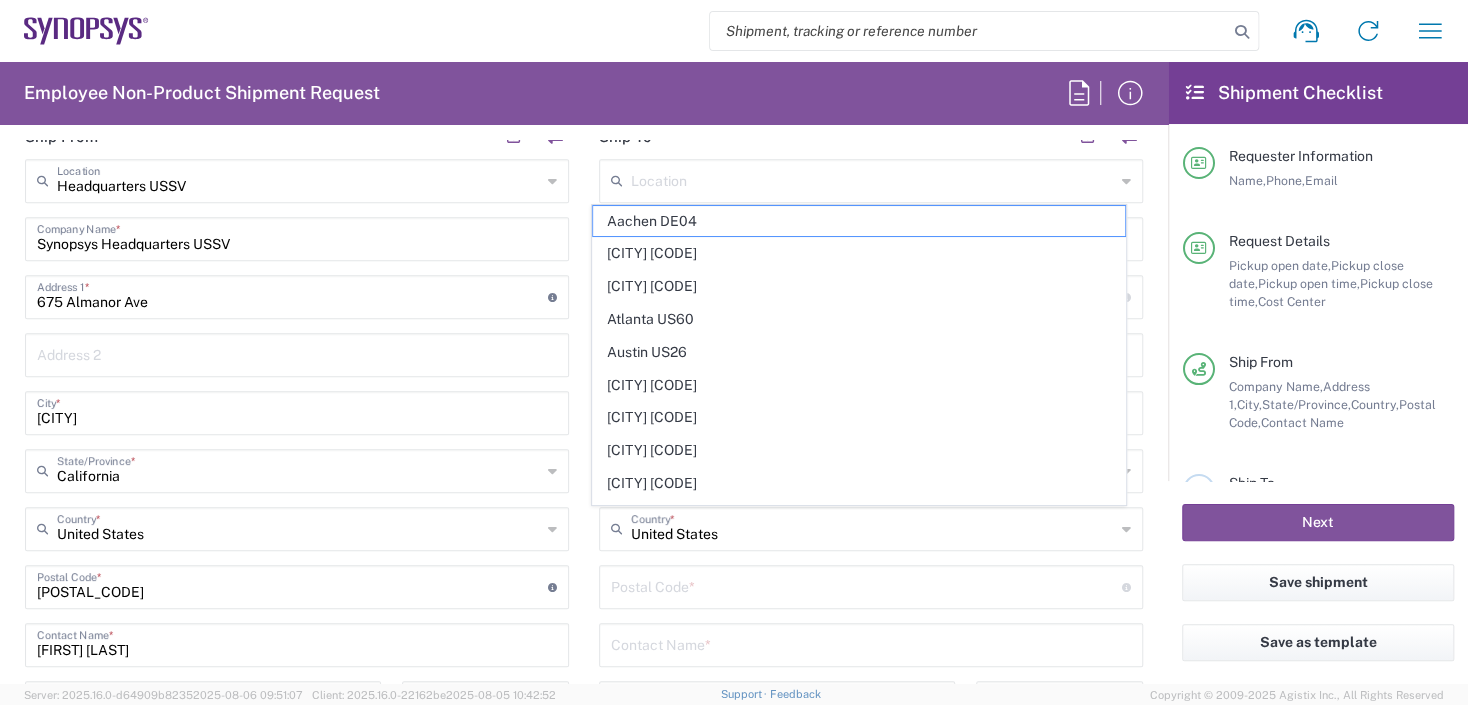 click on "Requester Information  [FIRST] [LAST]  Name  * [PHONE]  Phone  * [EMAIL]  Email  *  Name (on behalf of)  Expedite requests must include authorized approver as "on behalf of"  Phone (on behalf of)   Email (on behalf of)   Request Details  08/06/2025 ×  Pickup open date  * Cancel Apply 05:00 PM  Pickup open time  * 08/06/2025 ×  Pickup close date  * Cancel Apply 06:00 PM  Pickup close time  *  Schedule pickup  When scheduling a pickup please be sure to meet the following criteria:
1. Pickup window should start at least 2 hours after current time.
2.Pickup window needs to be at least 2 hours.
3.Pickup close time should not exceed business hours.
×  Delivery open date  Cancel Apply 08:00 AM  Delivery open time  ×  Delivery close date  Cancel Apply 06:00 PM  Delivery close time  Department  Reference Type  Department Customer Ref Invoice Number Purchase Order RMA [POSTAL_CODE]  Reference Number   Reference Type  Customer Ref Department Invoice Number Purchase Order RMA  Reference Number  * * *" 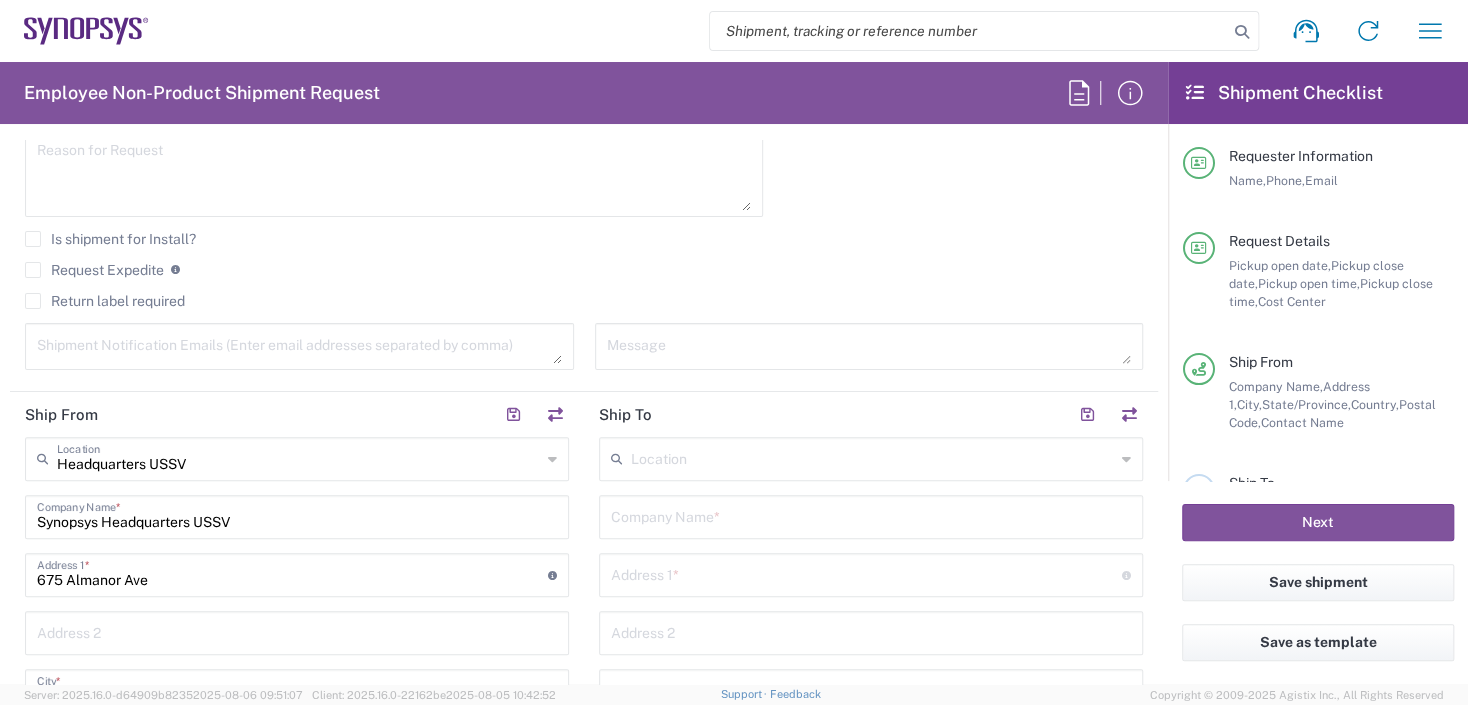 scroll, scrollTop: 616, scrollLeft: 0, axis: vertical 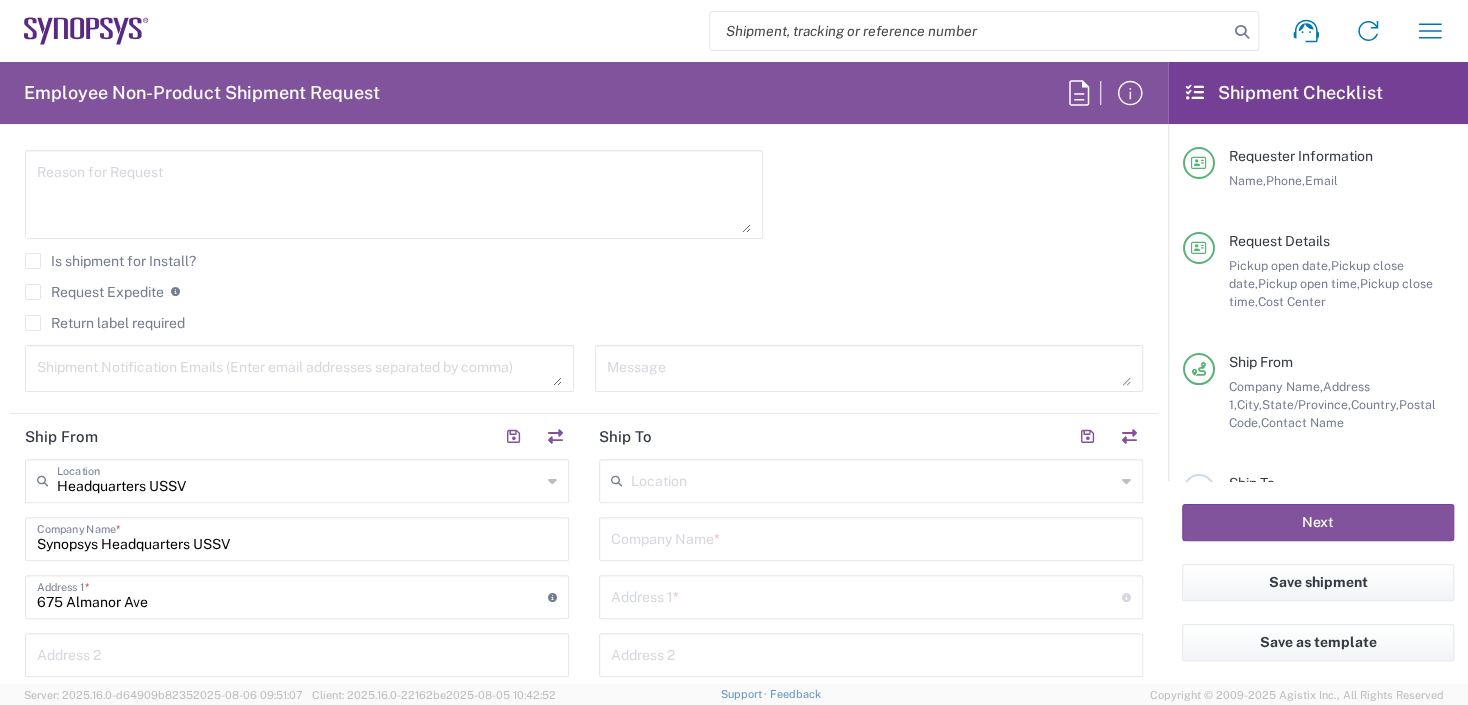 click at bounding box center (869, 368) 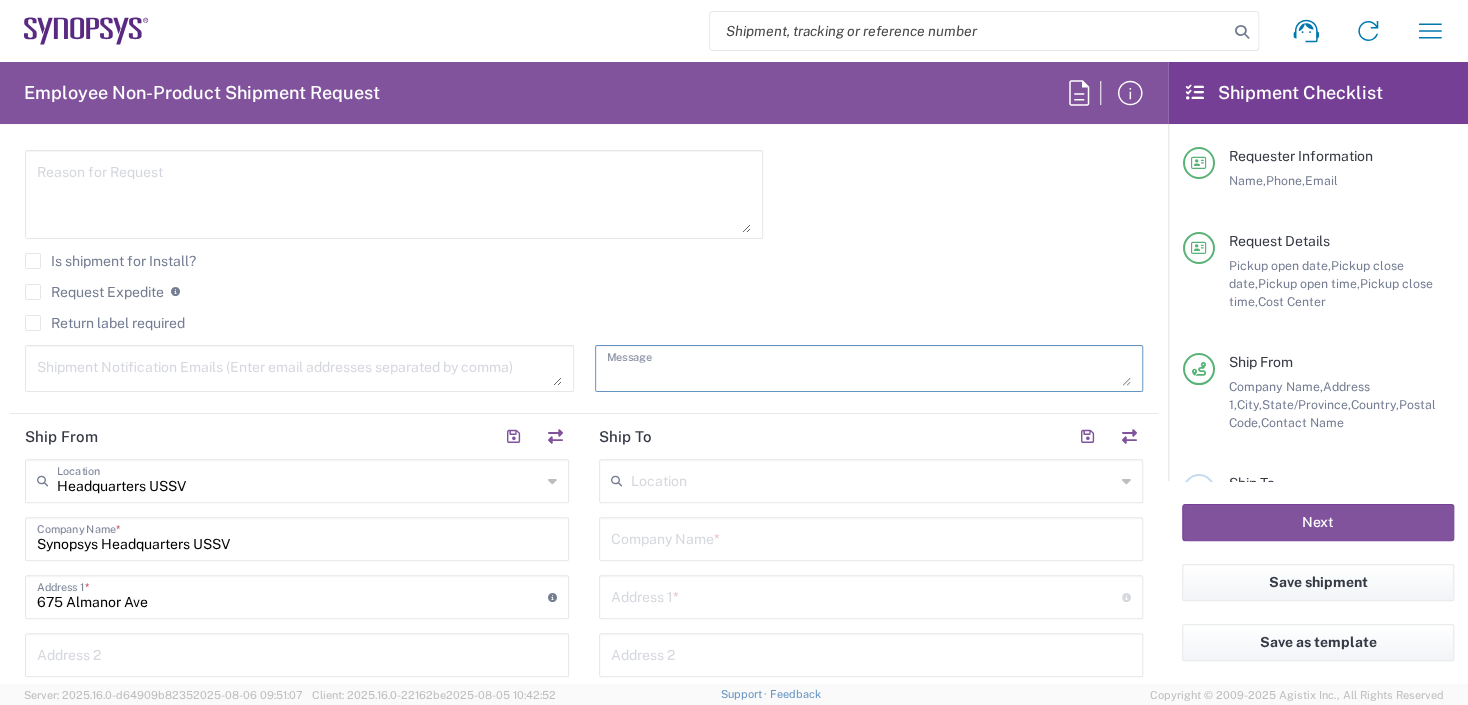 paste on "[COMPANY_NAME], [FIRST] [LAST]
[NUMBER] [STREET], [SUITE]
[CITY], [STATE] [POSTAL_CODE]" 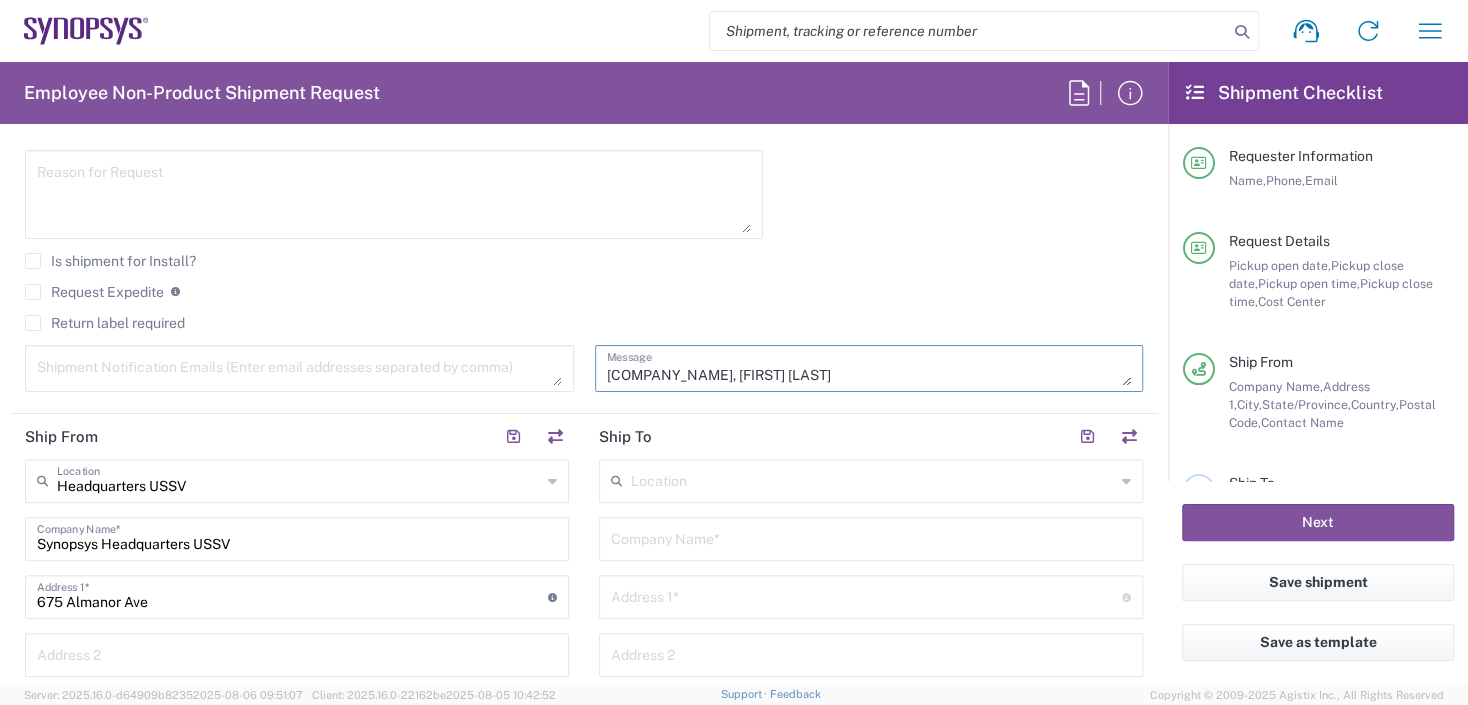 scroll, scrollTop: 82, scrollLeft: 0, axis: vertical 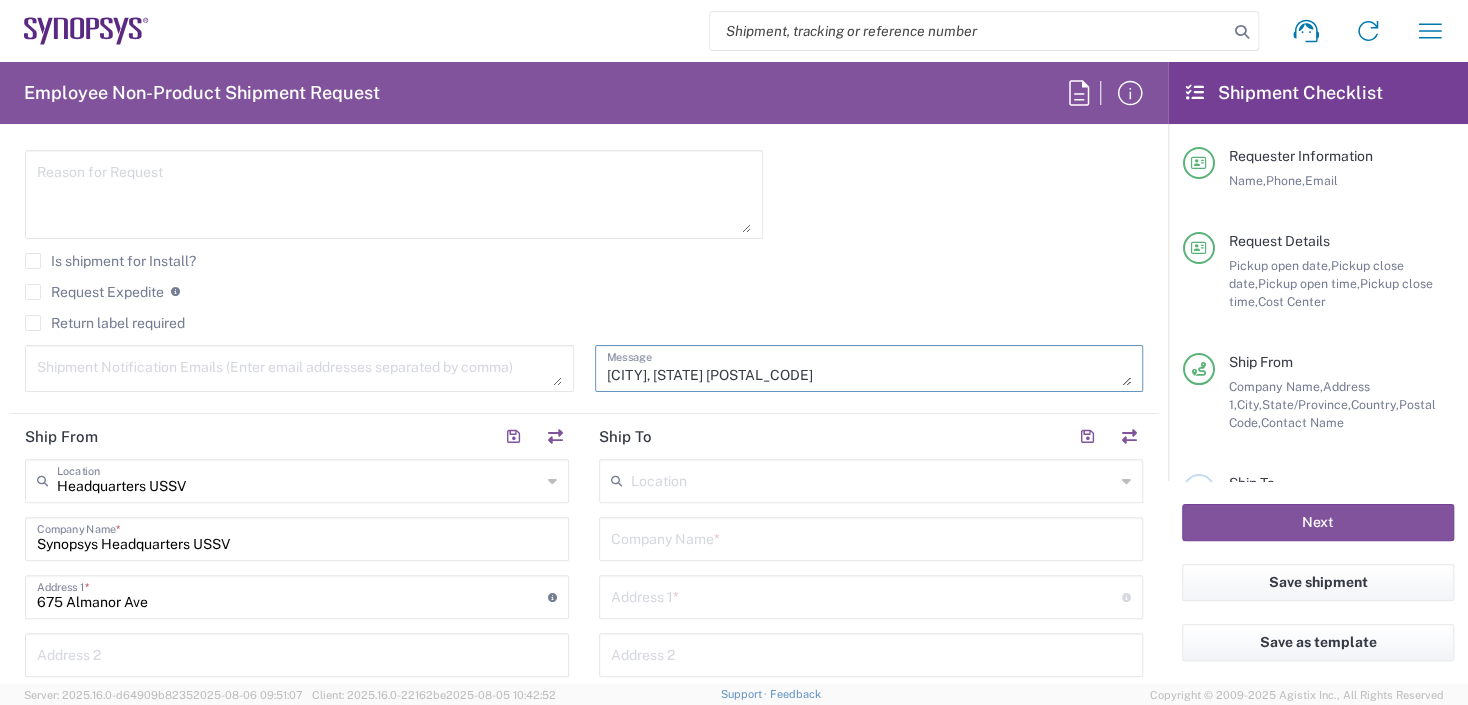 click on "[COMPANY_NAME], [FIRST] [LAST]
[NUMBER] [STREET], [SUITE]
[CITY], [STATE] [POSTAL_CODE]" at bounding box center (869, 368) 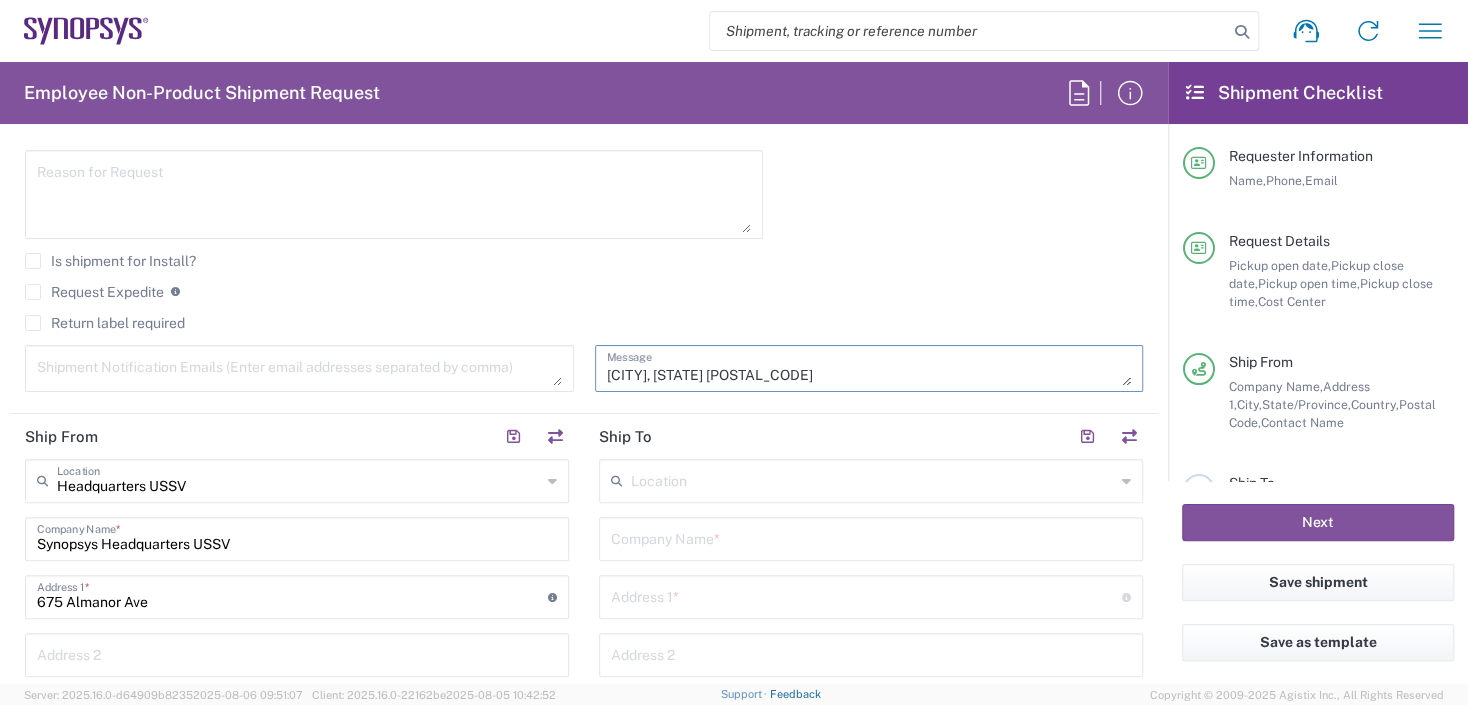 type on "[COMPANY_NAME], [FIRST] [LAST]
[NUMBER] [STREET], [SUITE]
[CITY], [STATE] [POSTAL_CODE]" 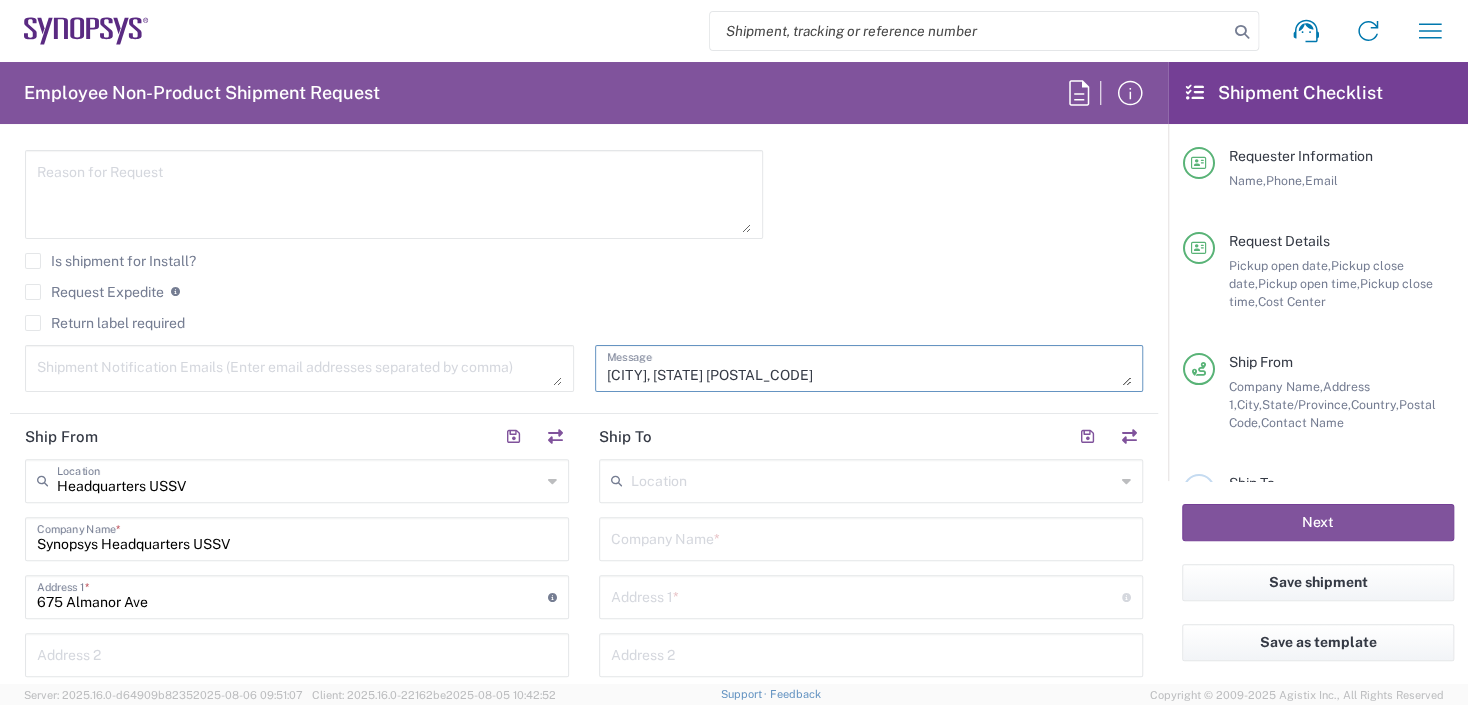 click at bounding box center [873, 479] 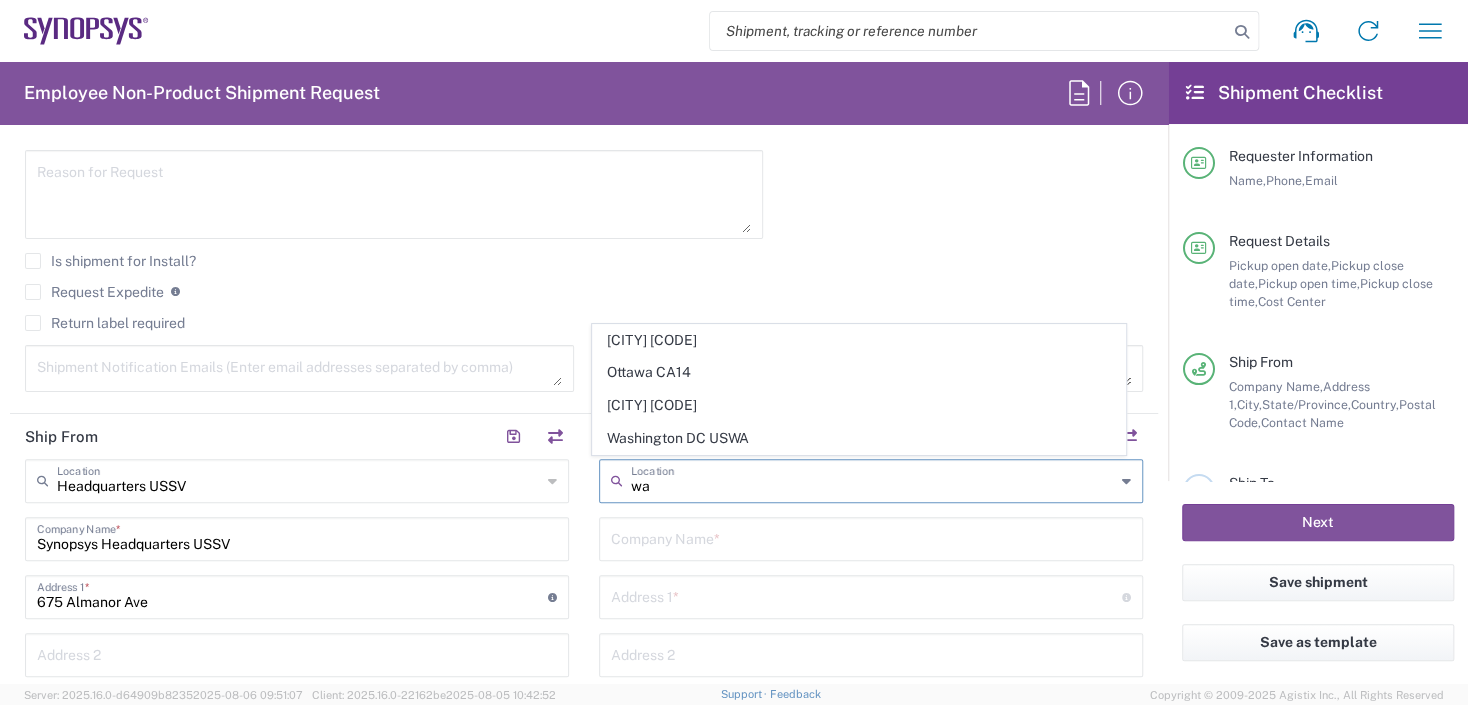 type on "w" 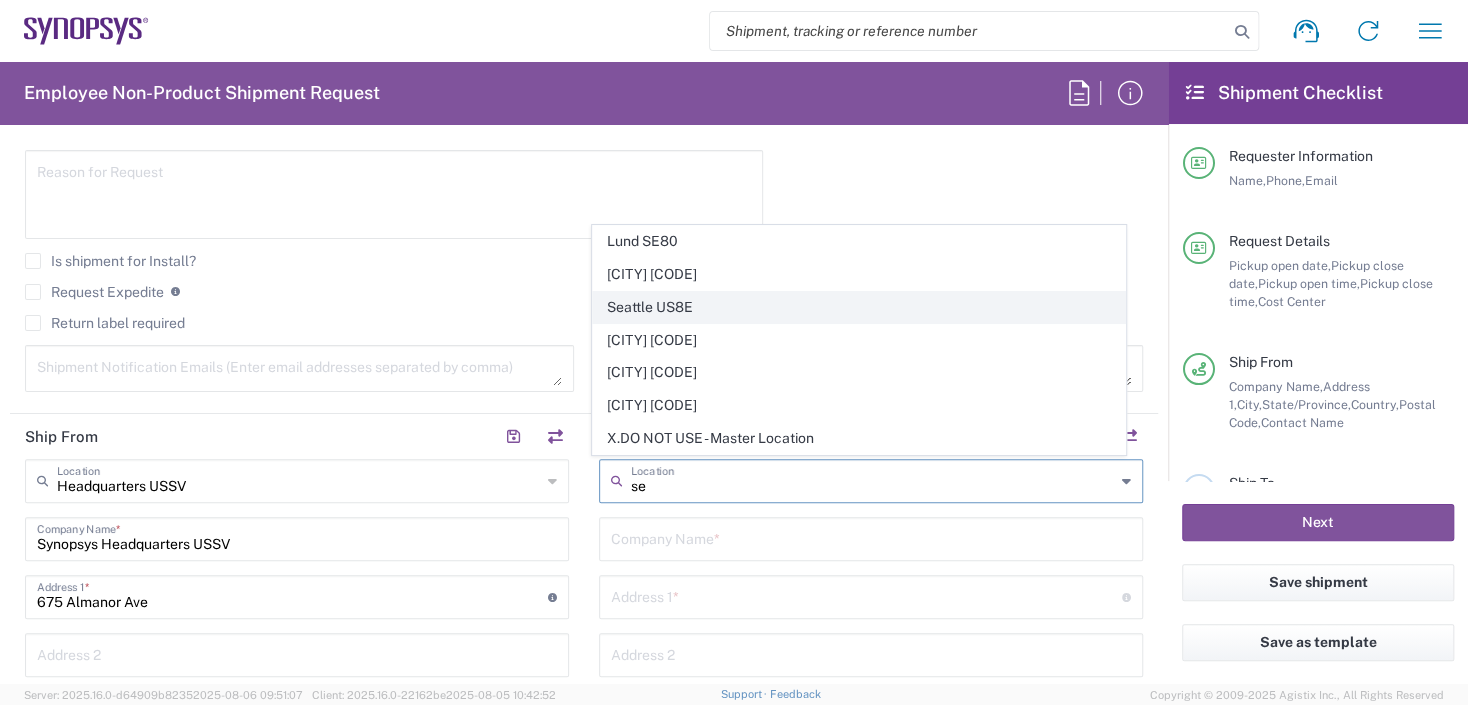 click on "Seattle US8E" 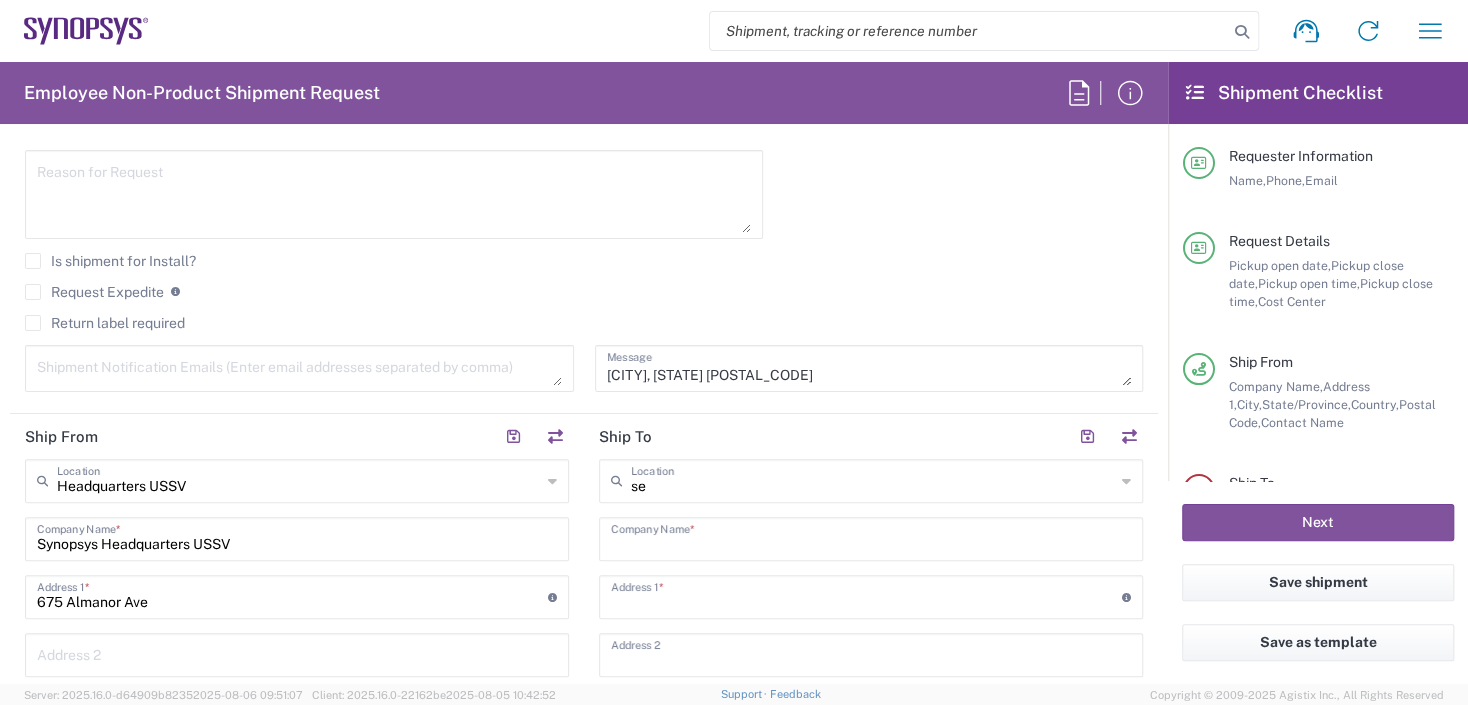 type on "Seattle US8E" 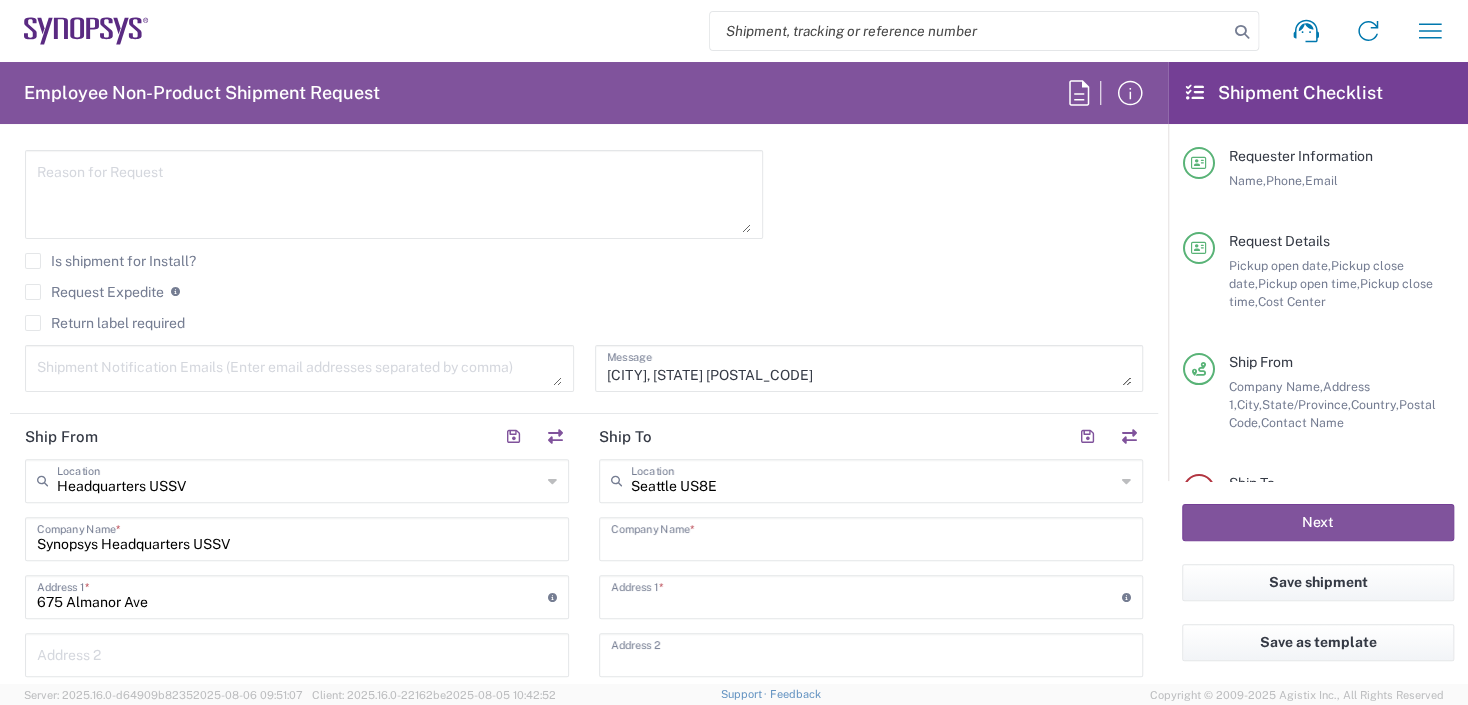 type on "Synopsys Inc" 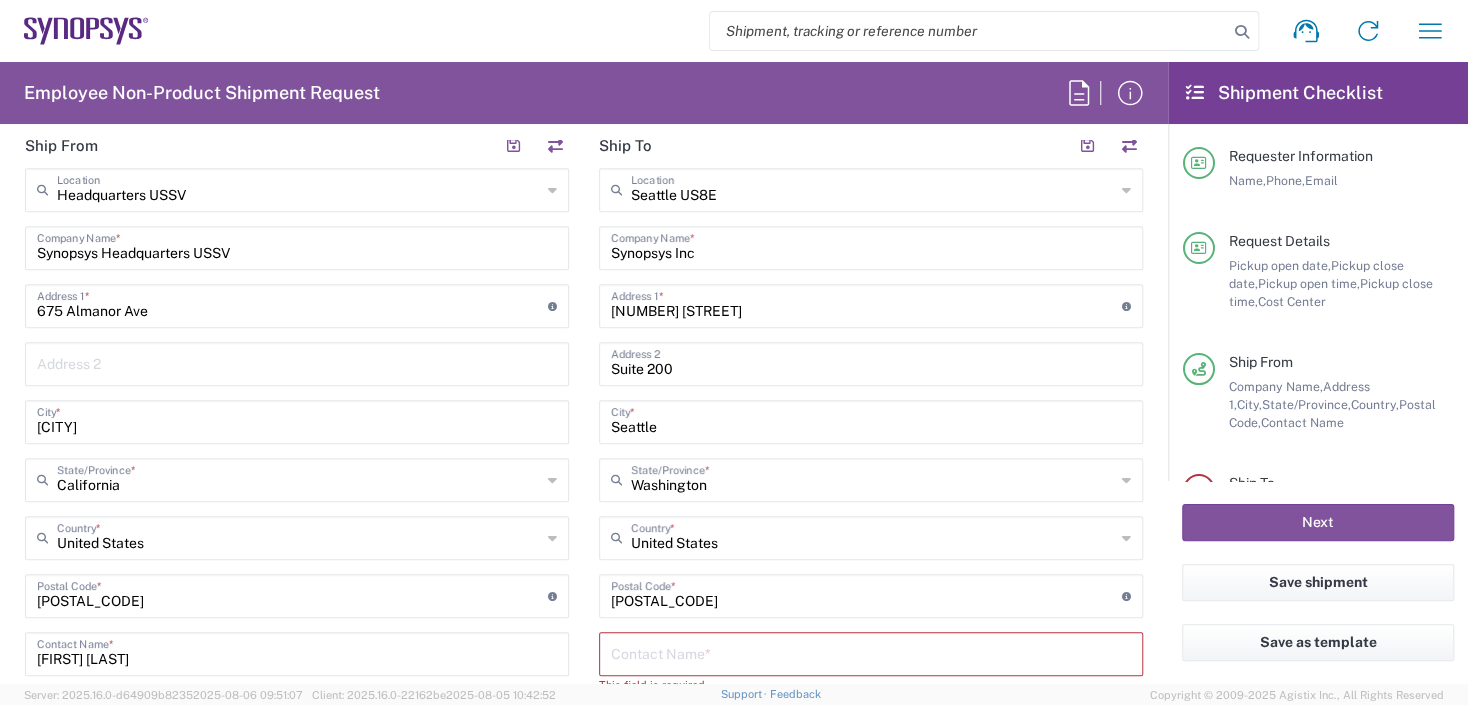 scroll, scrollTop: 916, scrollLeft: 0, axis: vertical 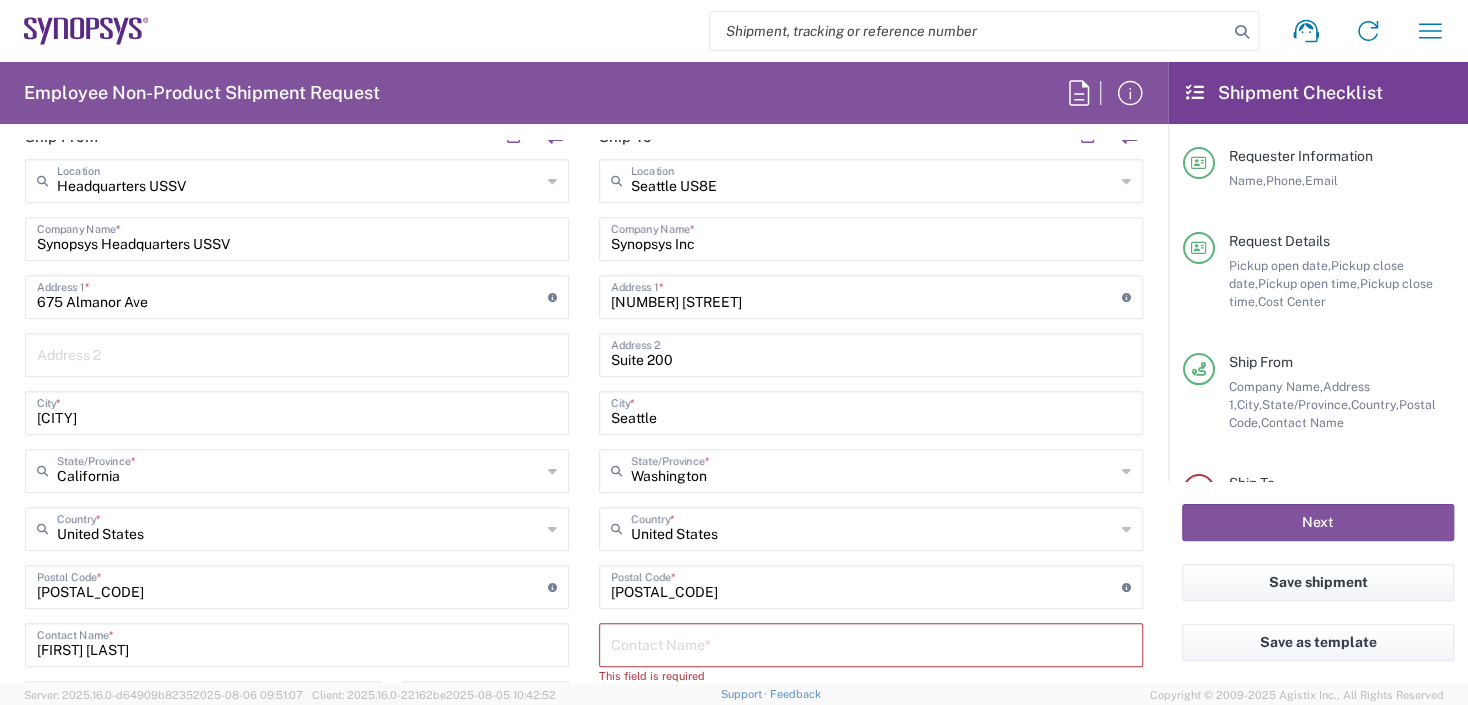 click at bounding box center [871, 643] 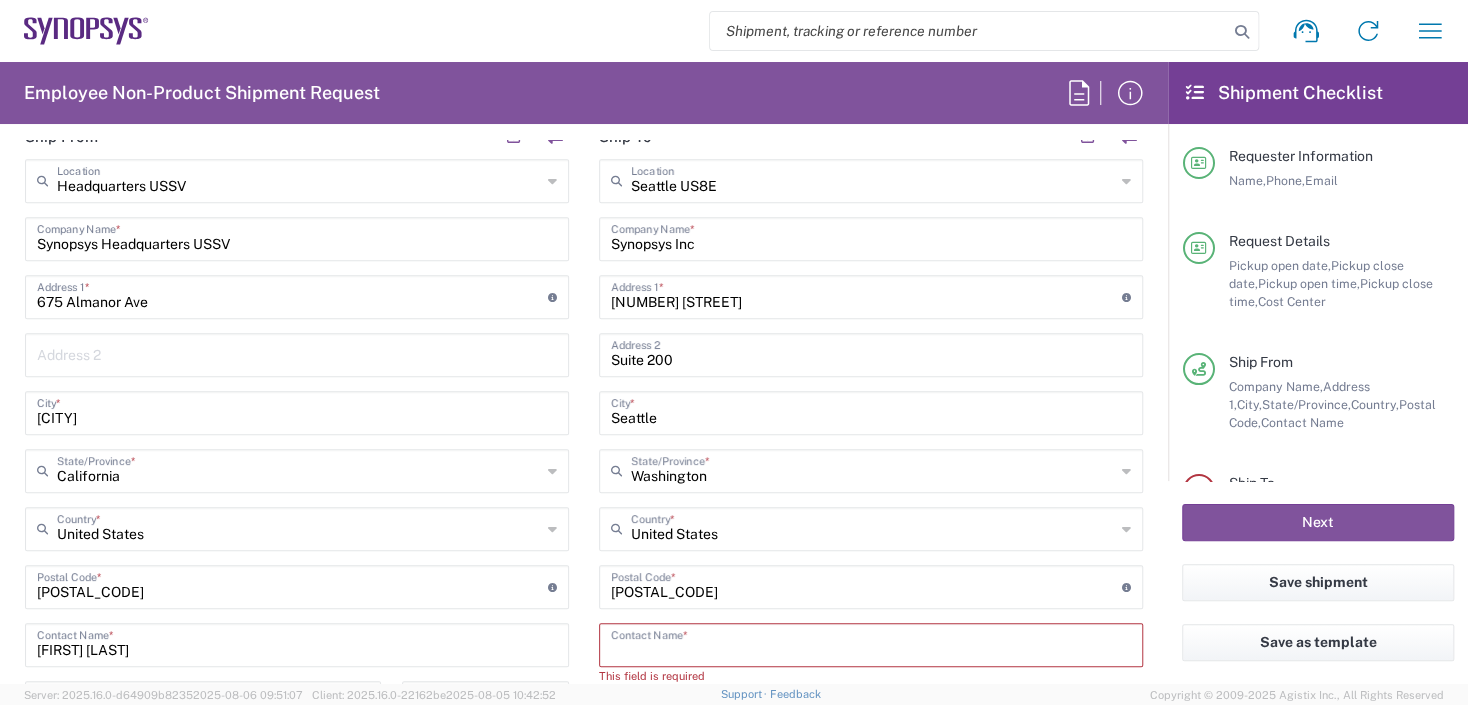 paste on "[FIRST] [LAST]" 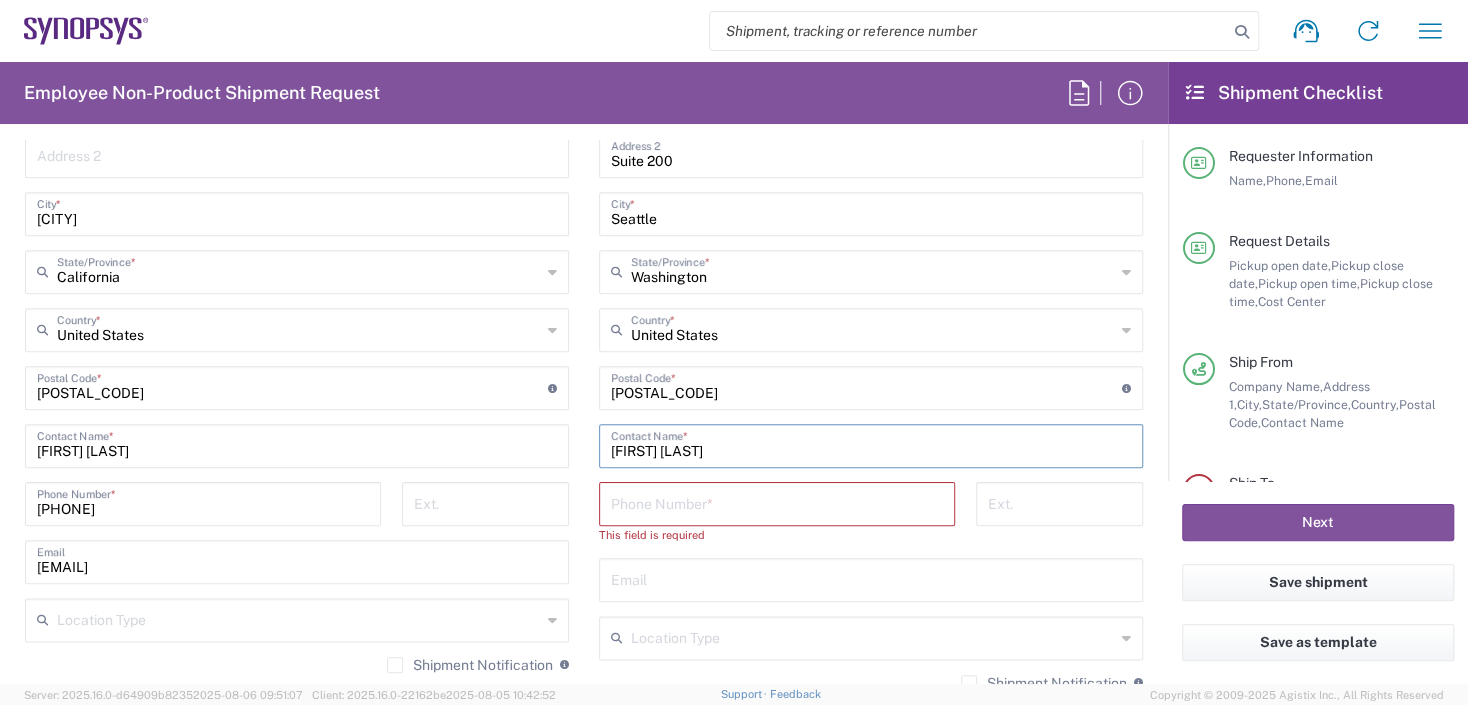 scroll, scrollTop: 1116, scrollLeft: 0, axis: vertical 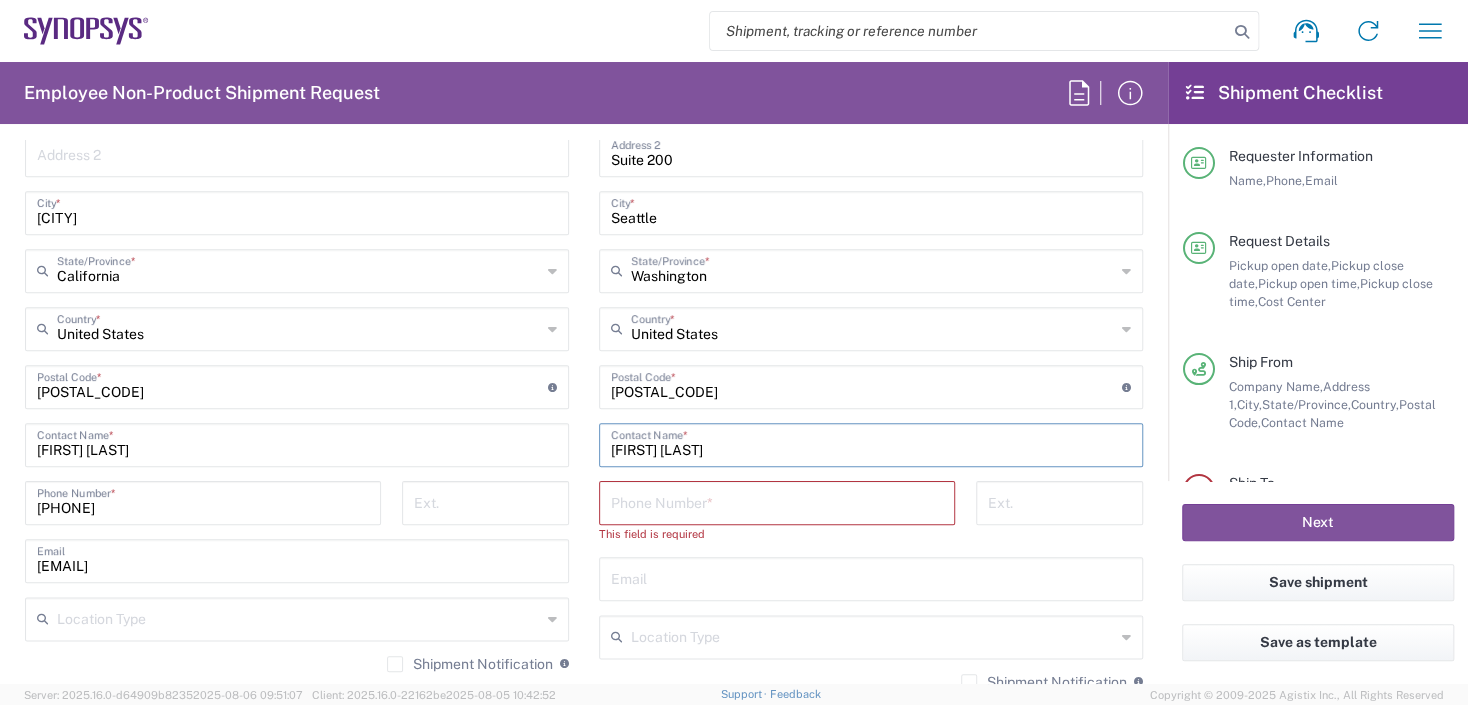 type on "[FIRST] [LAST]" 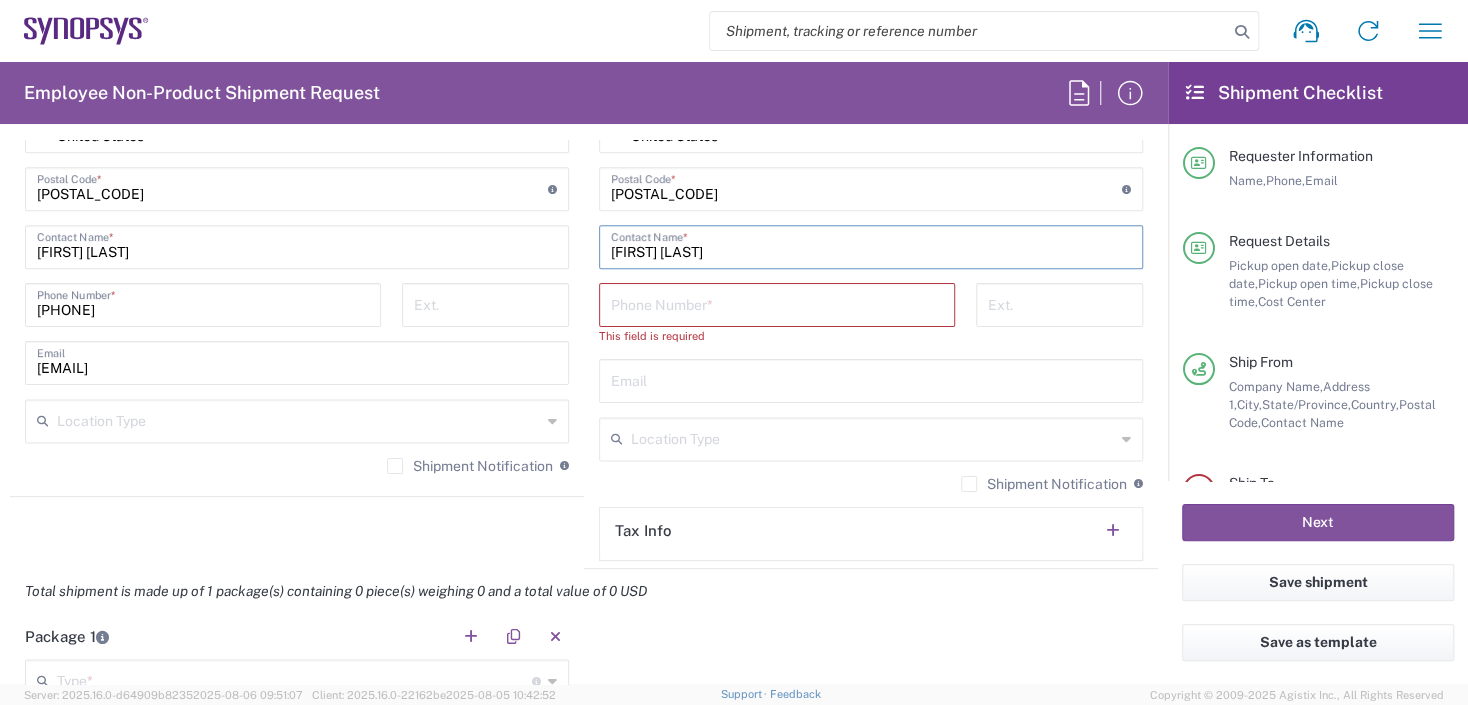 scroll, scrollTop: 1317, scrollLeft: 0, axis: vertical 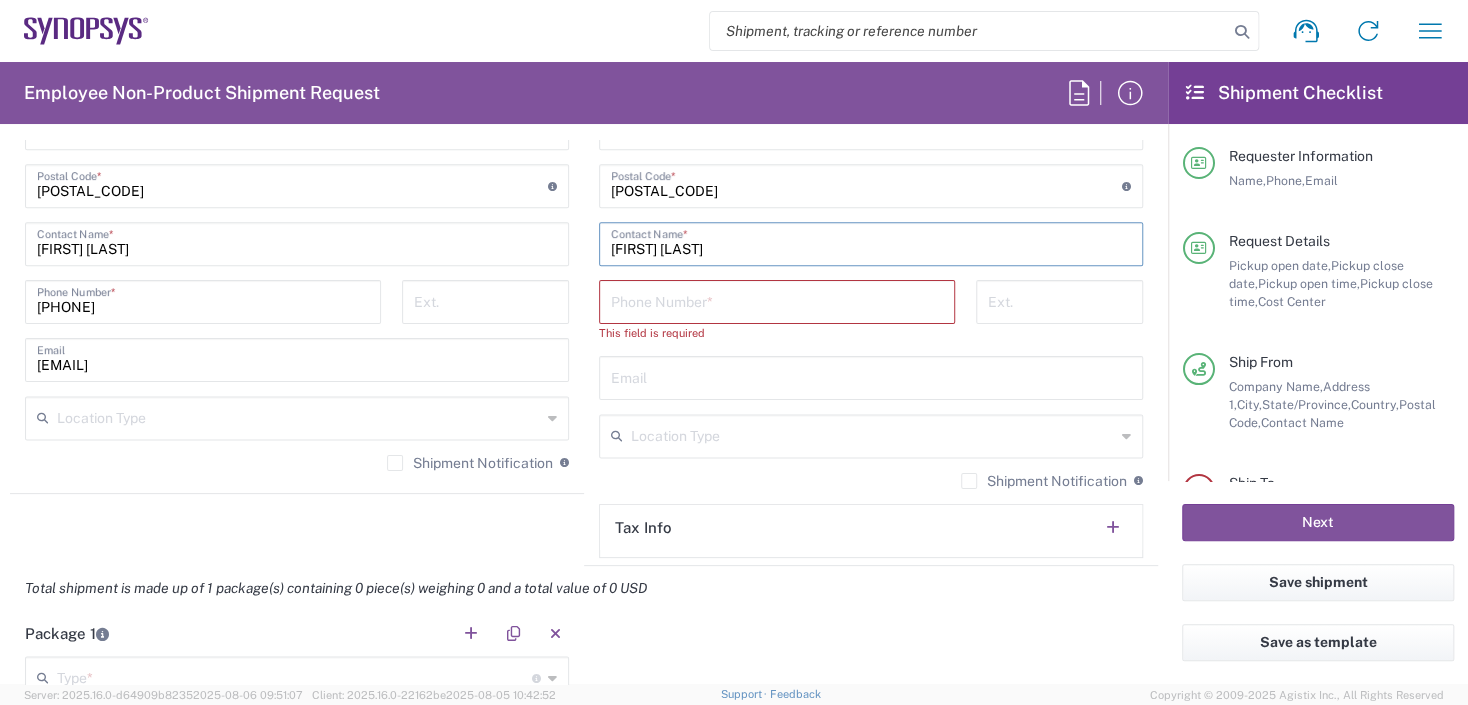 click at bounding box center (777, 300) 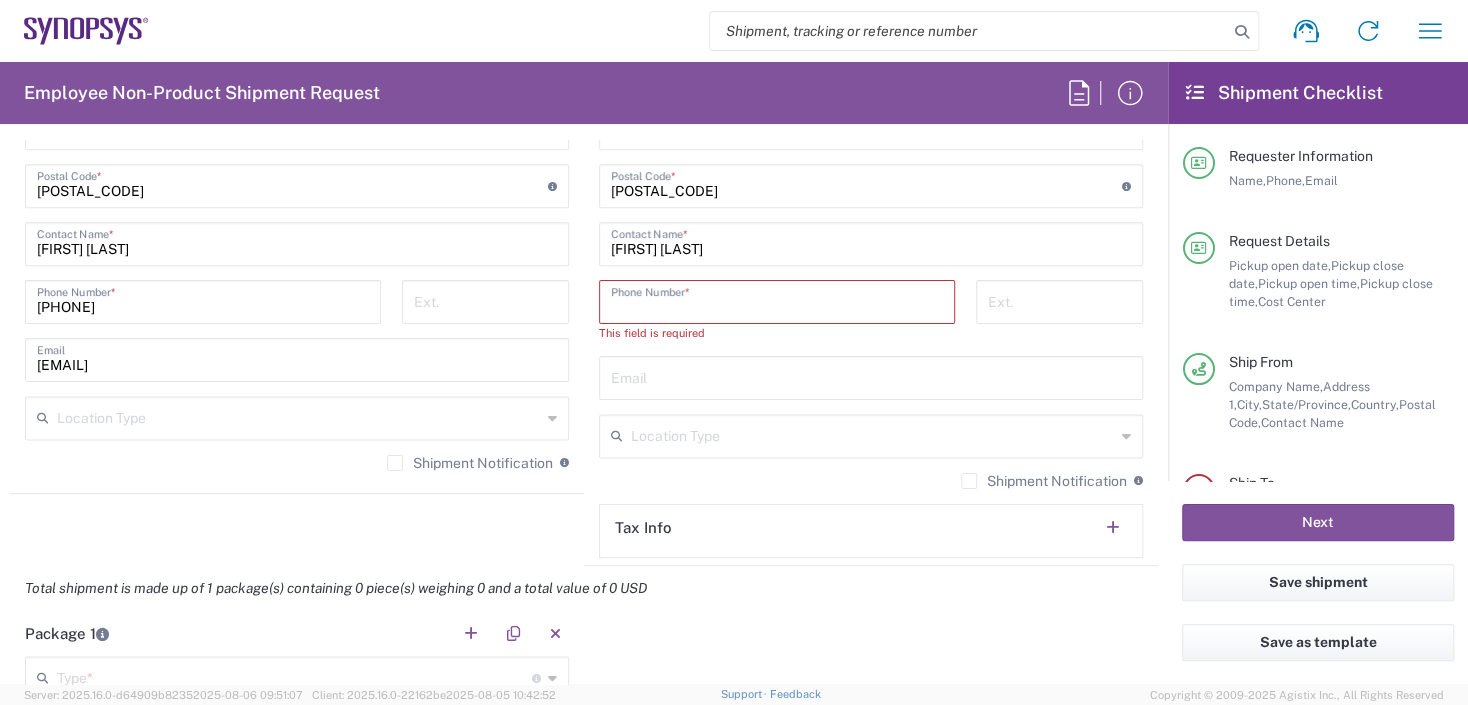 paste on "[PHONE]" 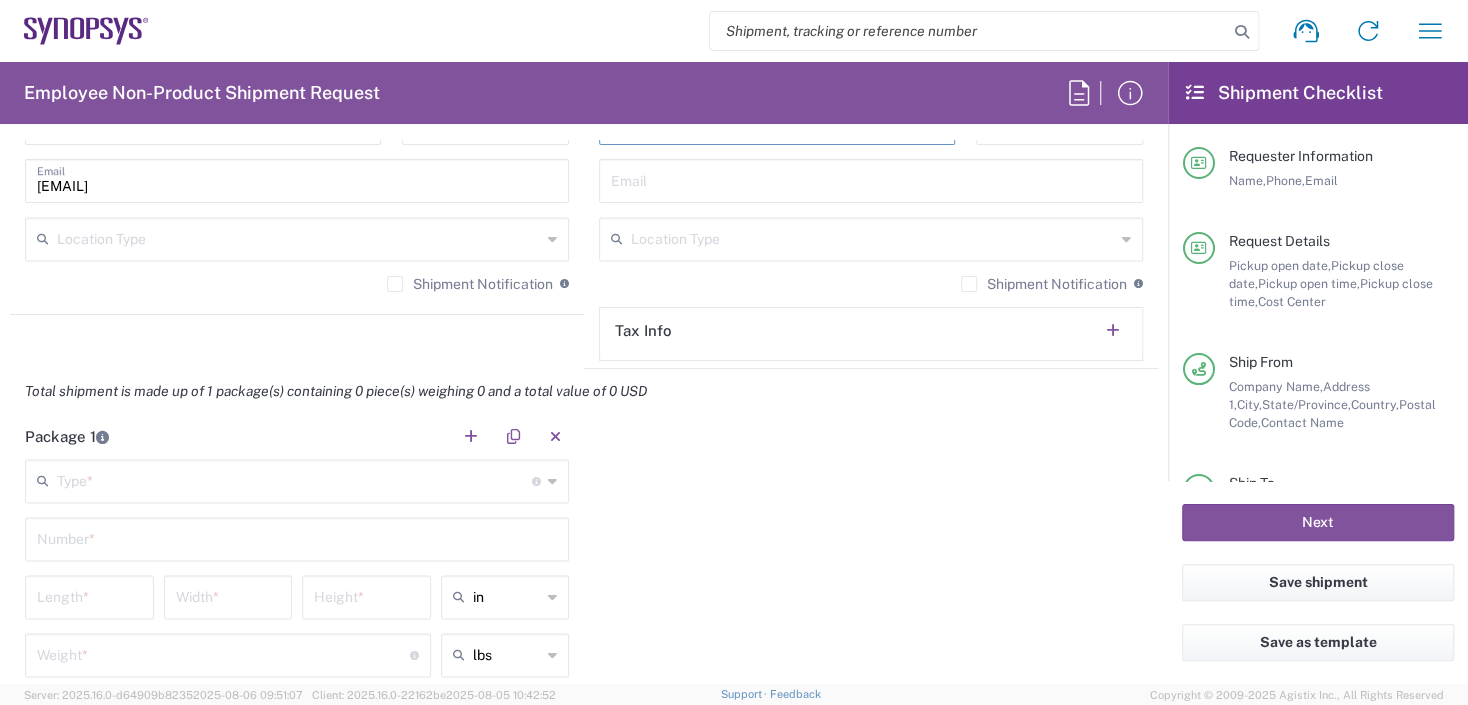 scroll, scrollTop: 1616, scrollLeft: 0, axis: vertical 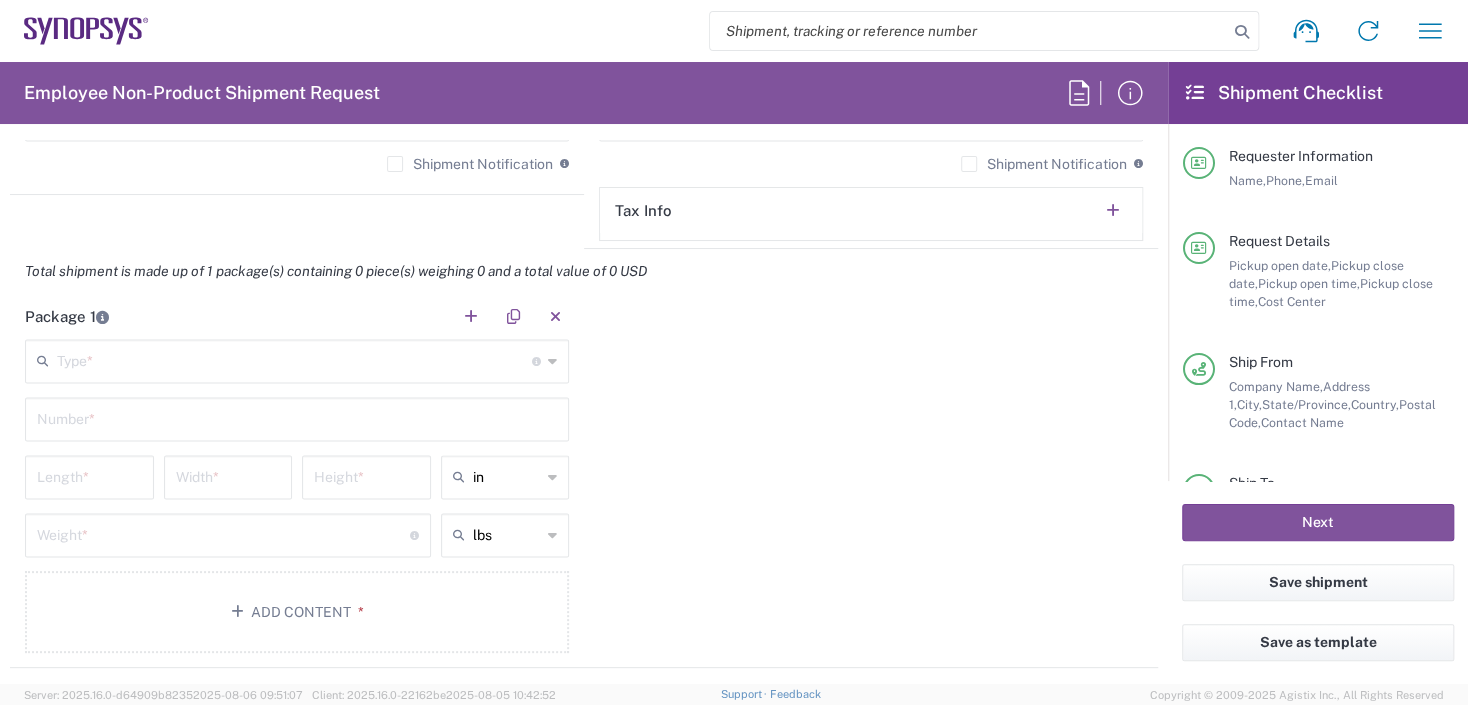type on "[PHONE]" 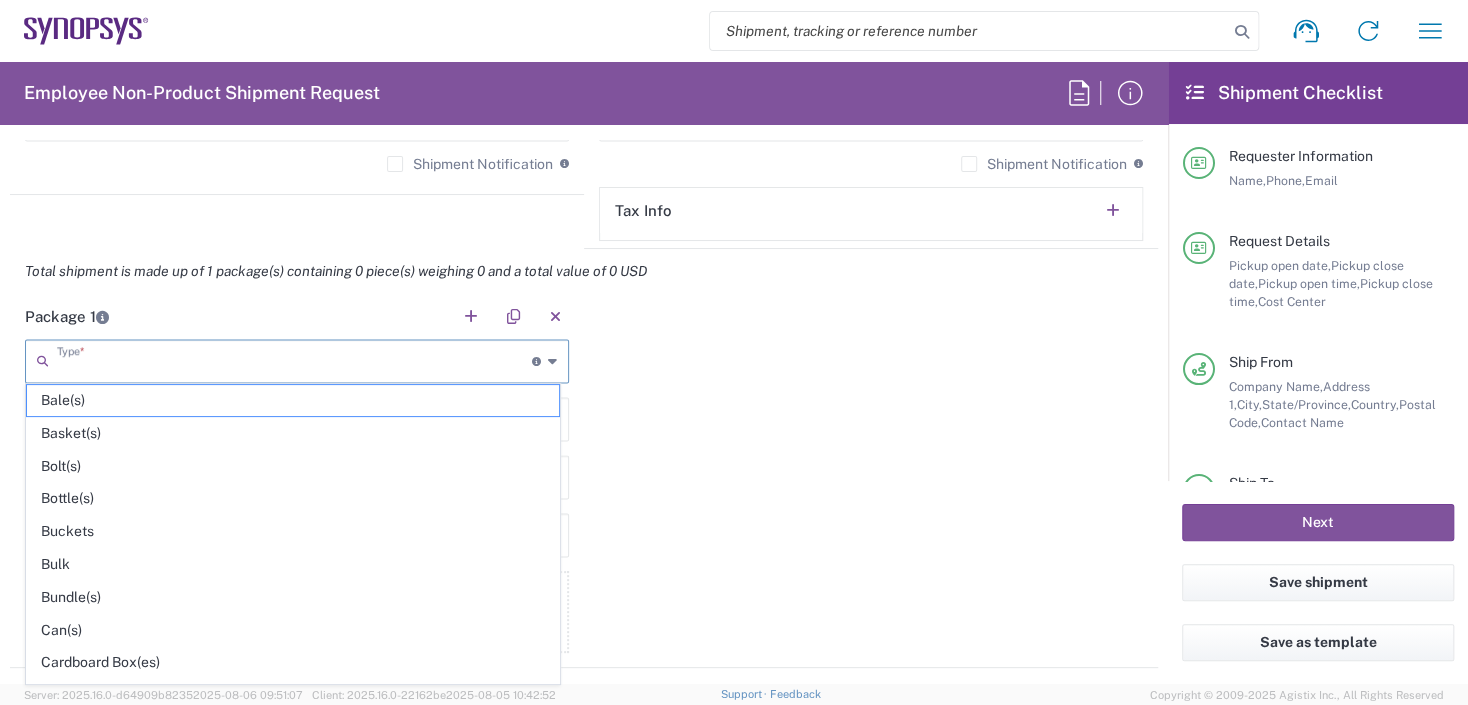 click at bounding box center [294, 359] 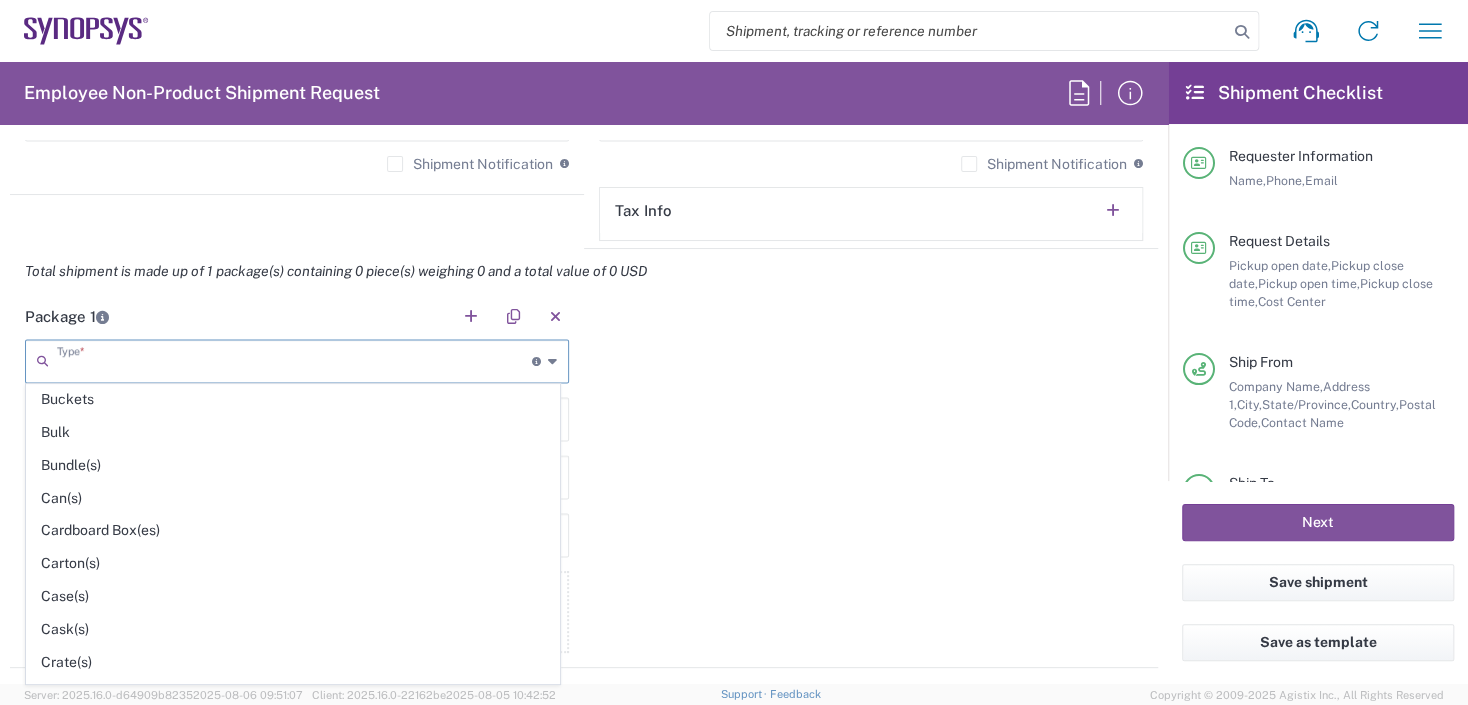scroll, scrollTop: 172, scrollLeft: 0, axis: vertical 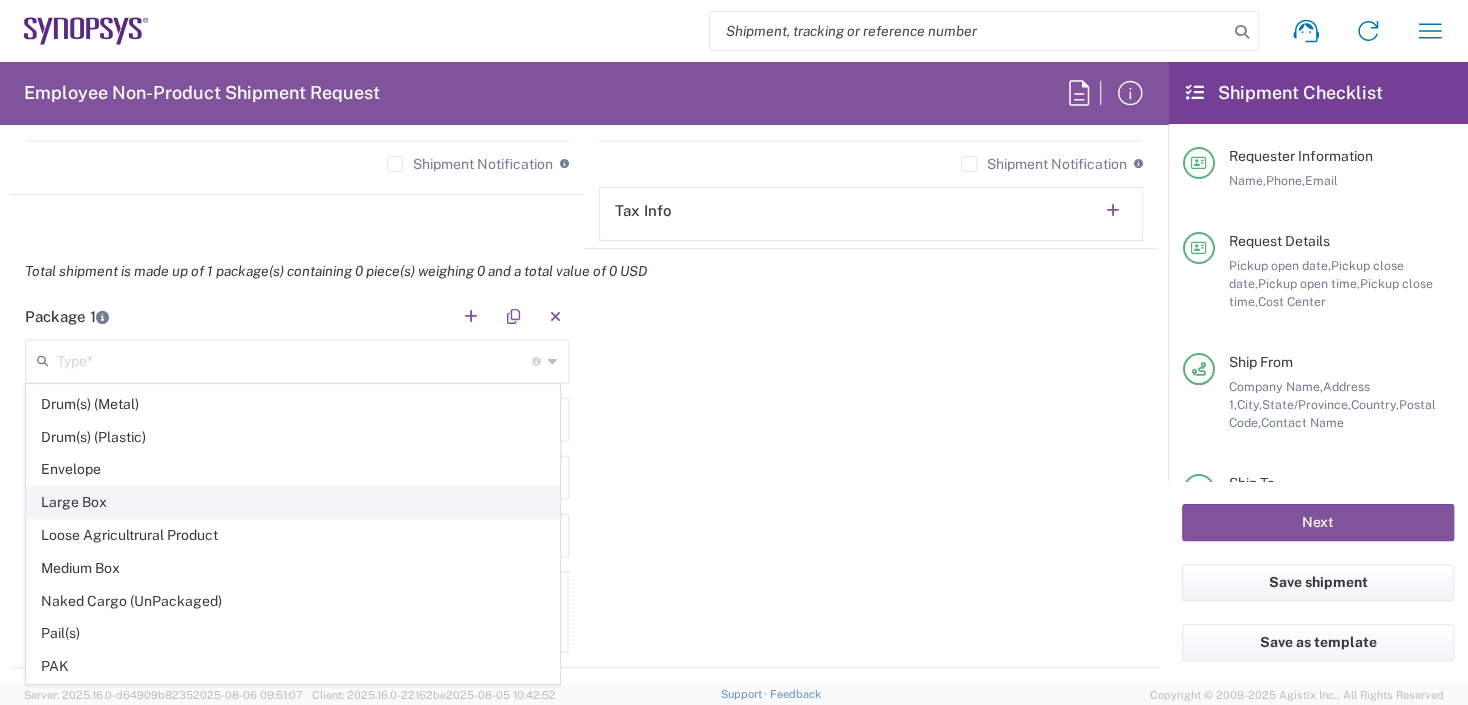click on "Large Box" 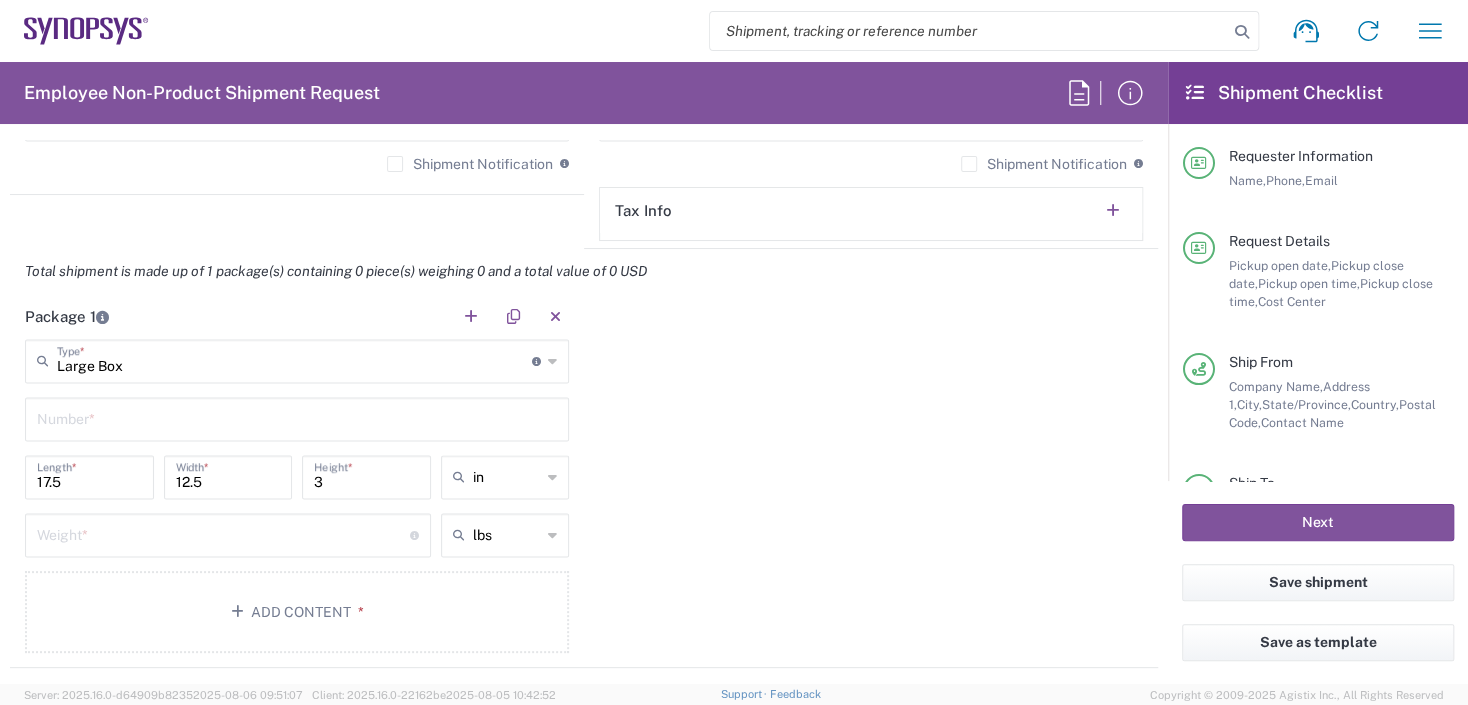click 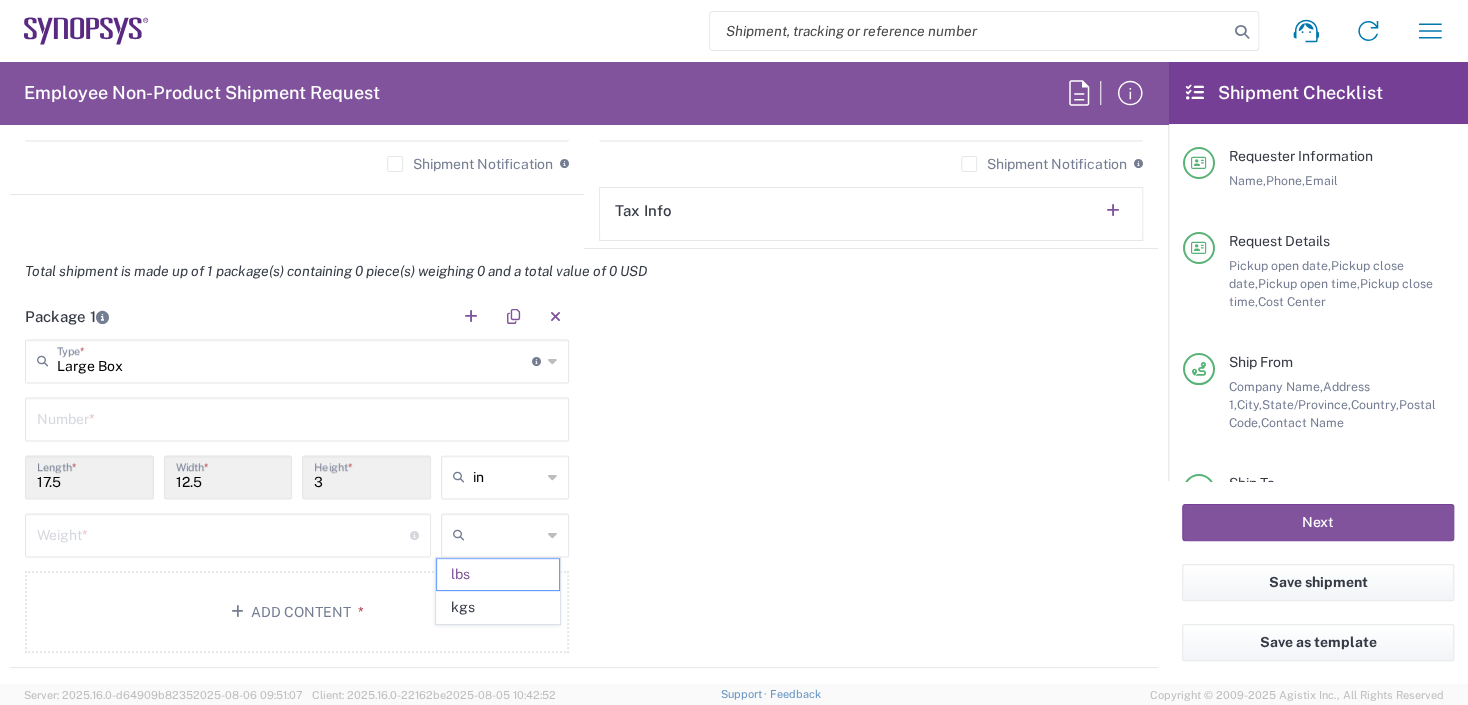 click on "Package 1  Large Box  Type  * Material used to package goods Bale(s) Basket(s) Bolt(s) Bottle(s) Buckets Bulk Bundle(s) Can(s) Cardboard Box(es) Carton(s) Case(s) Cask(s) Crate(s) Crating Bid Required Cylinder(s) Drum(s) (Fiberboard) Drum(s) (Metal) Drum(s) (Plastic) Envelope Large Box Loose Agricultrural Product Medium Box Naked Cargo (UnPackaged) Pail(s) PAK Pallet(s) Oversized (Not Stackable) Pallet(s) Oversized (Stackable) Pallet(s) Standard (Not Stackable) Pallet(s) Standard (Stackable) Rack Roll(s) Skid(s) Slipsheet Small Box Tube Vendor Packaging Xtreme Half Stack Your Packaging  Number  * 17.5  Length  * 12.5  Width  * 3  Height  * in in cm ft  Weight  * Total weight of package(s) in pounds or kilograms lbs kgs Add Content *" 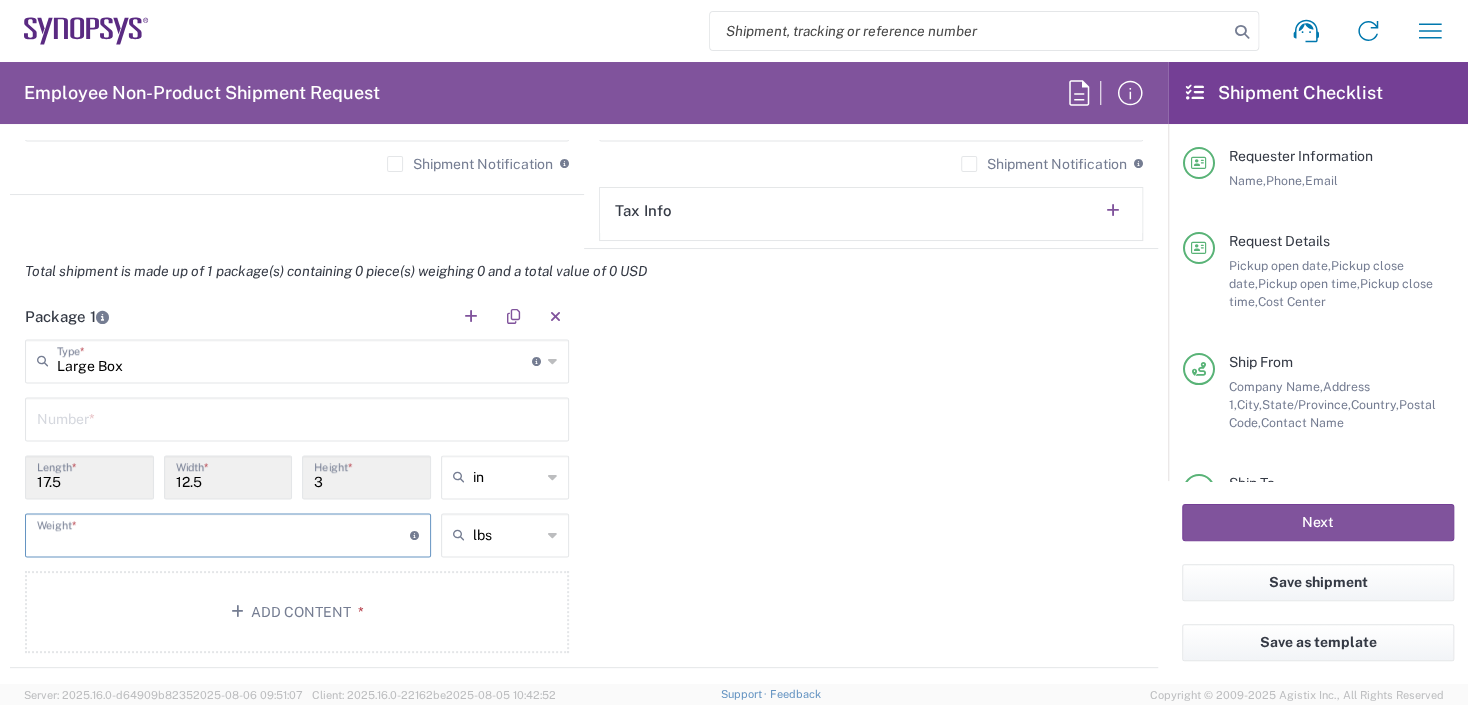 click at bounding box center (223, 533) 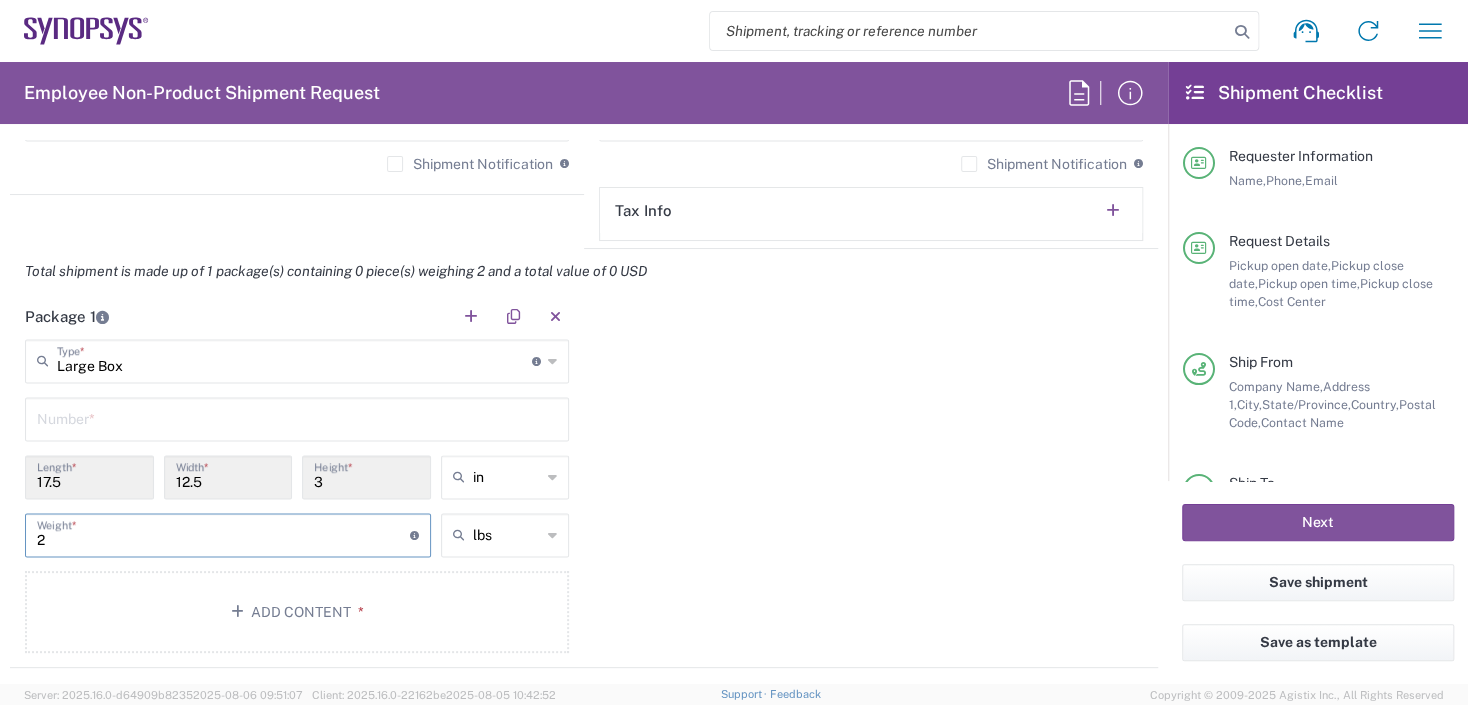 type on "2" 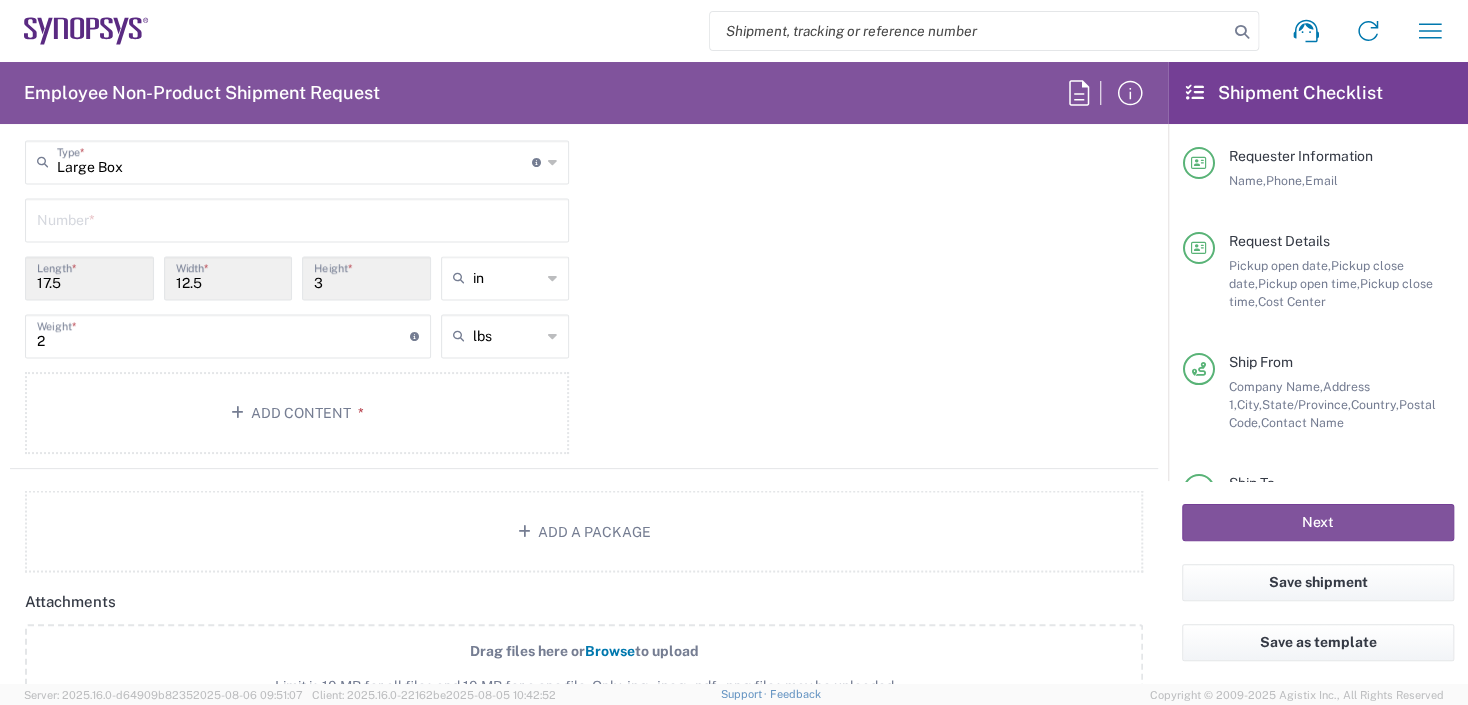 scroll, scrollTop: 1817, scrollLeft: 0, axis: vertical 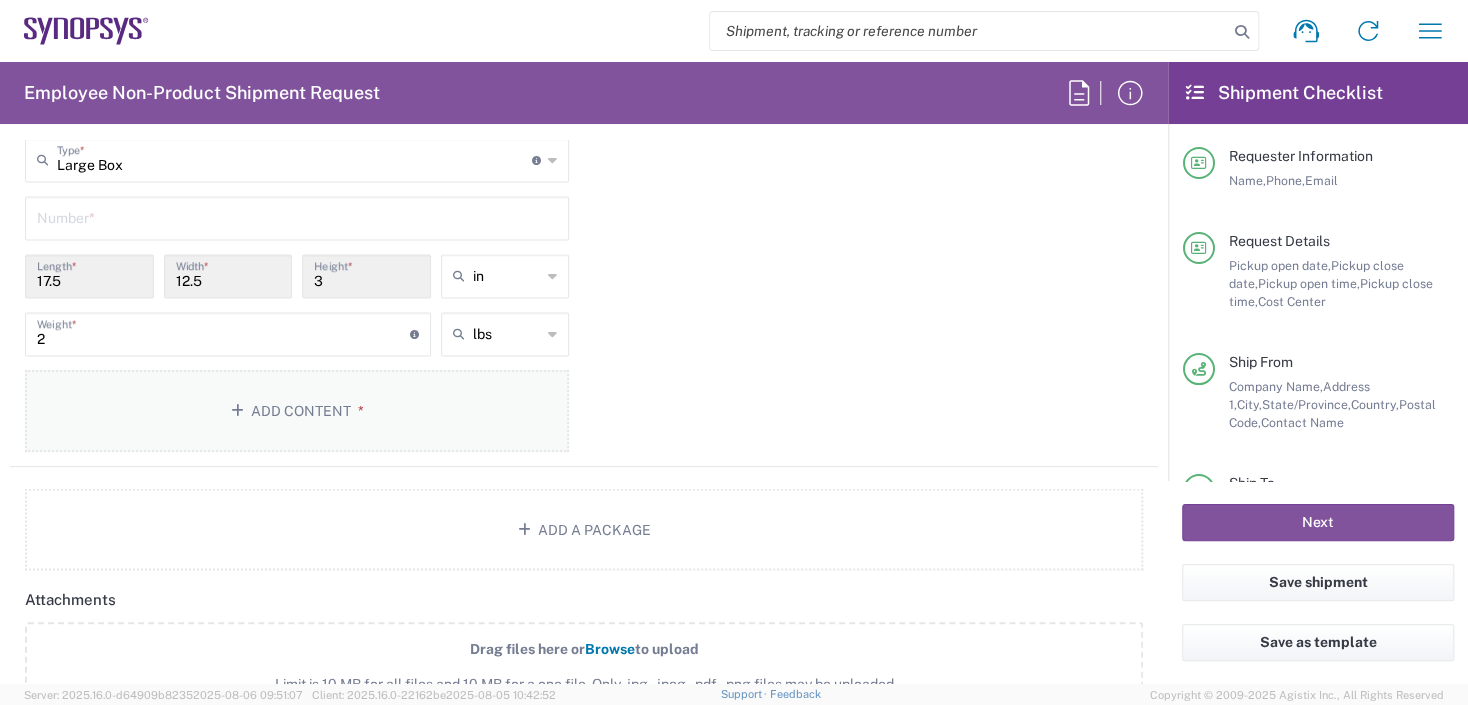click 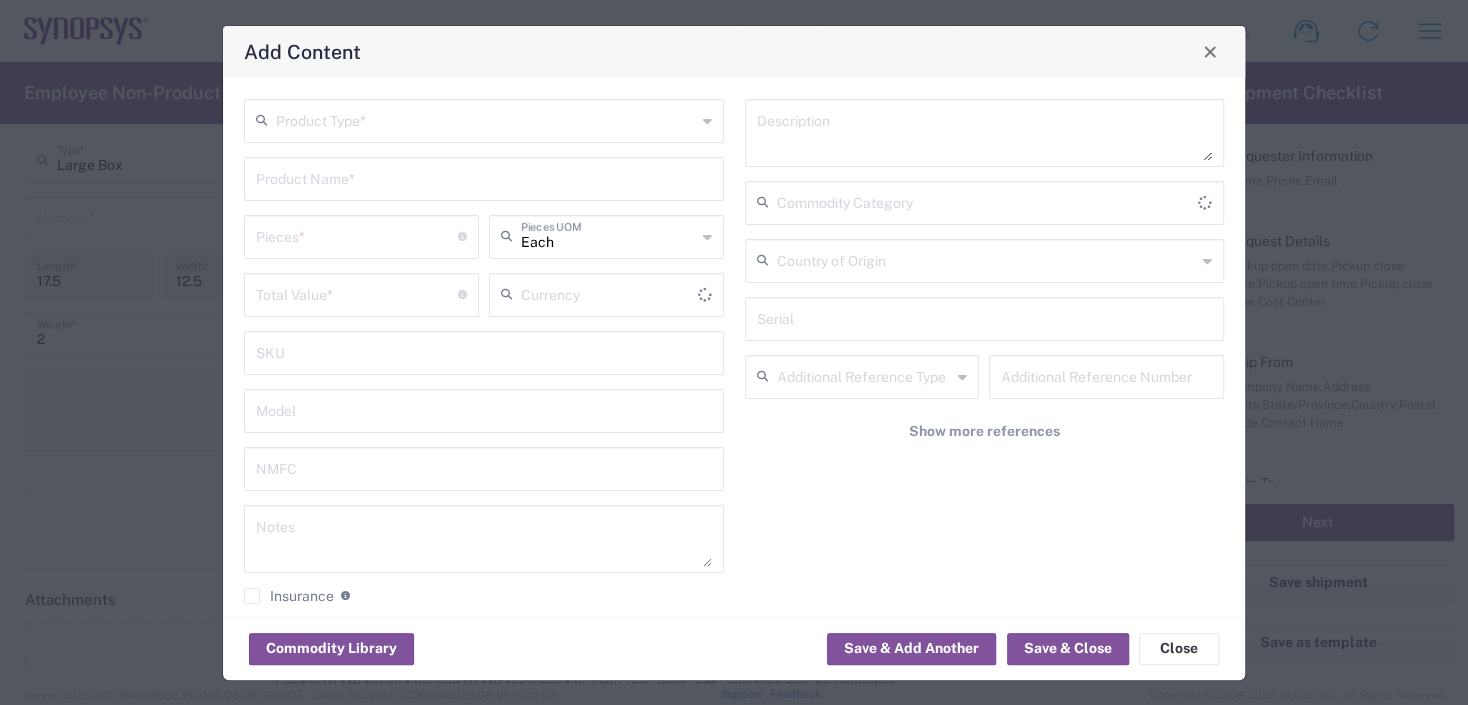 type on "US Dollar" 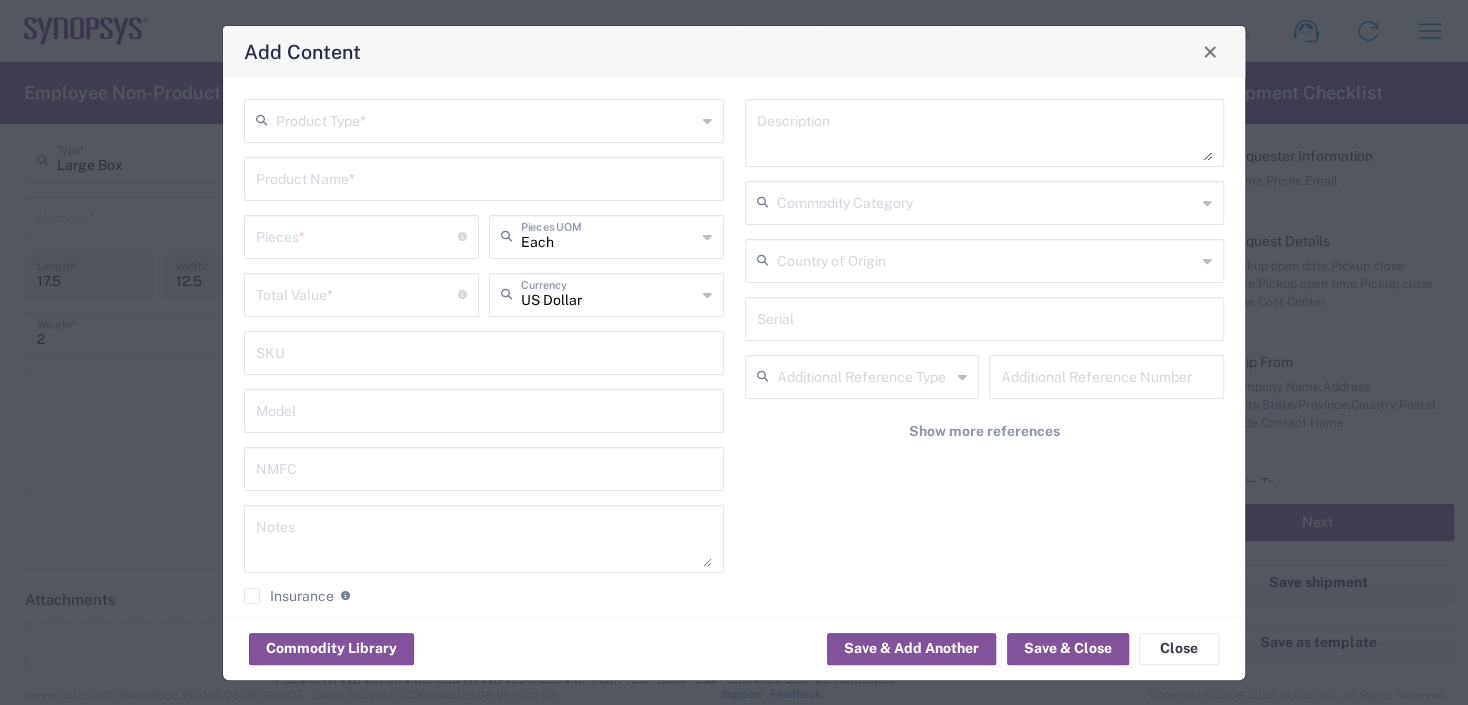 click at bounding box center (486, 119) 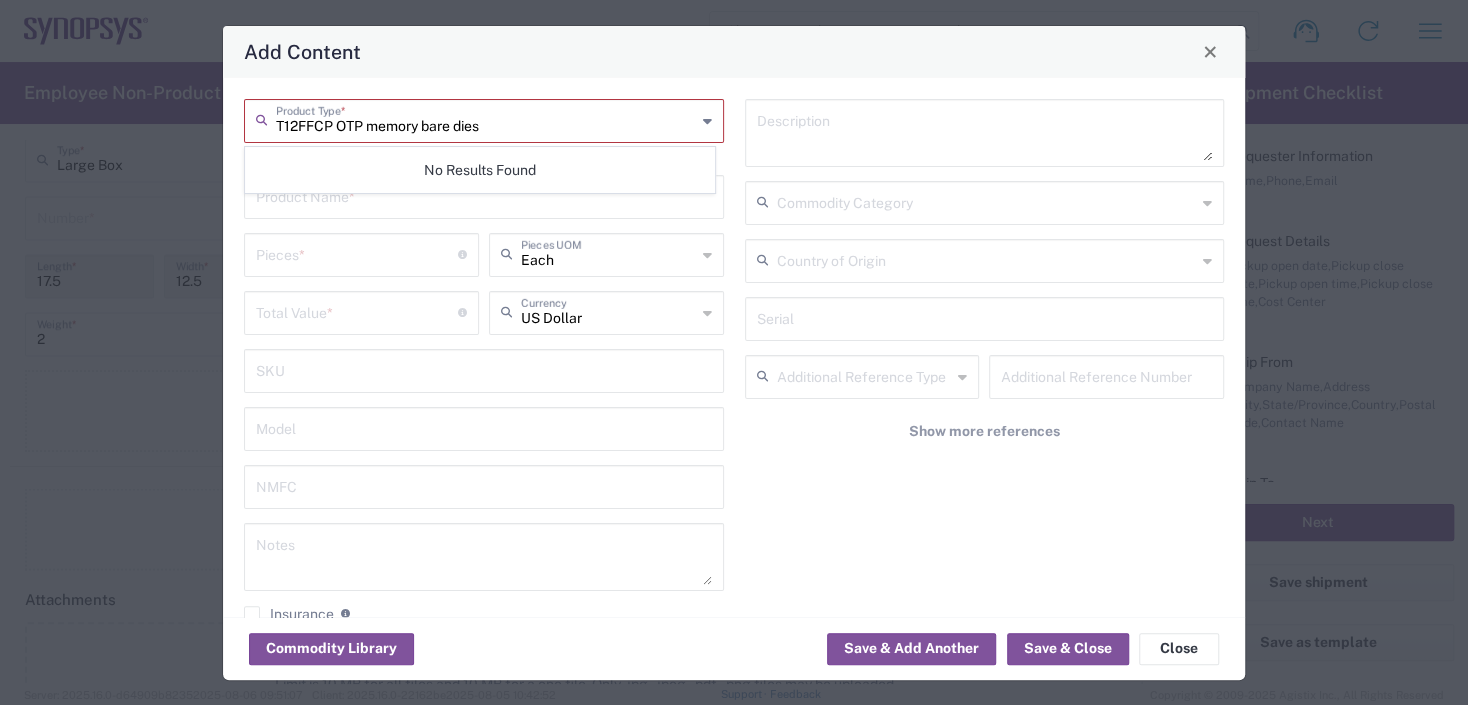 type on "T12FFCP OTP memory bare dies" 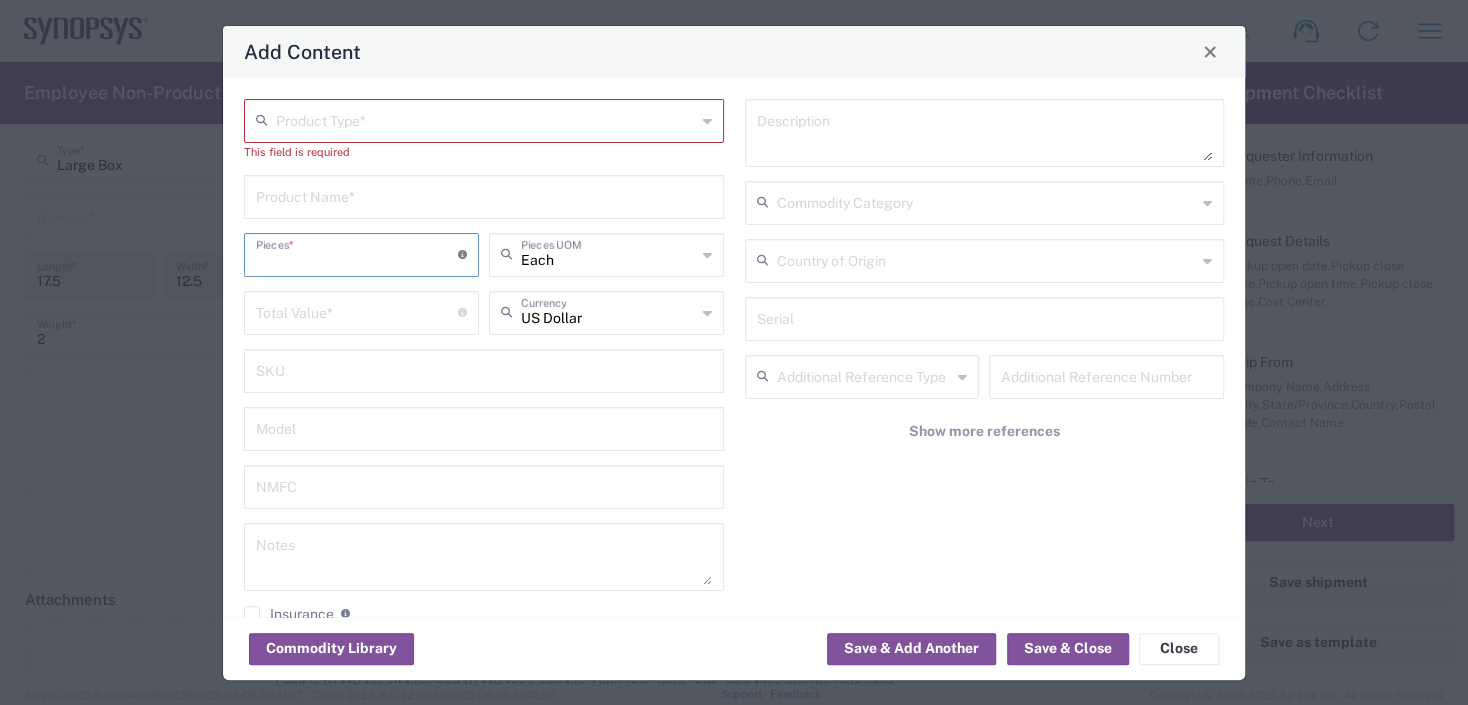 click at bounding box center (486, 119) 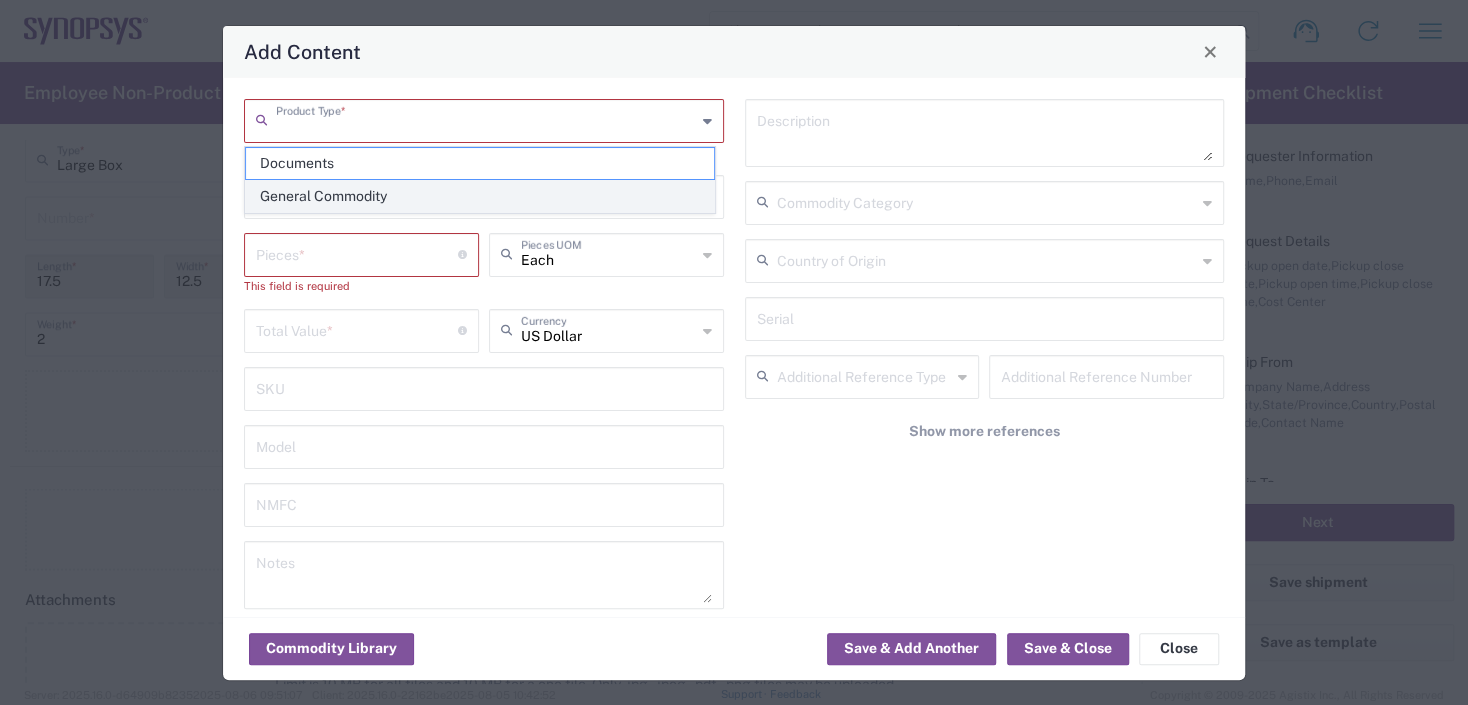 click on "General Commodity" 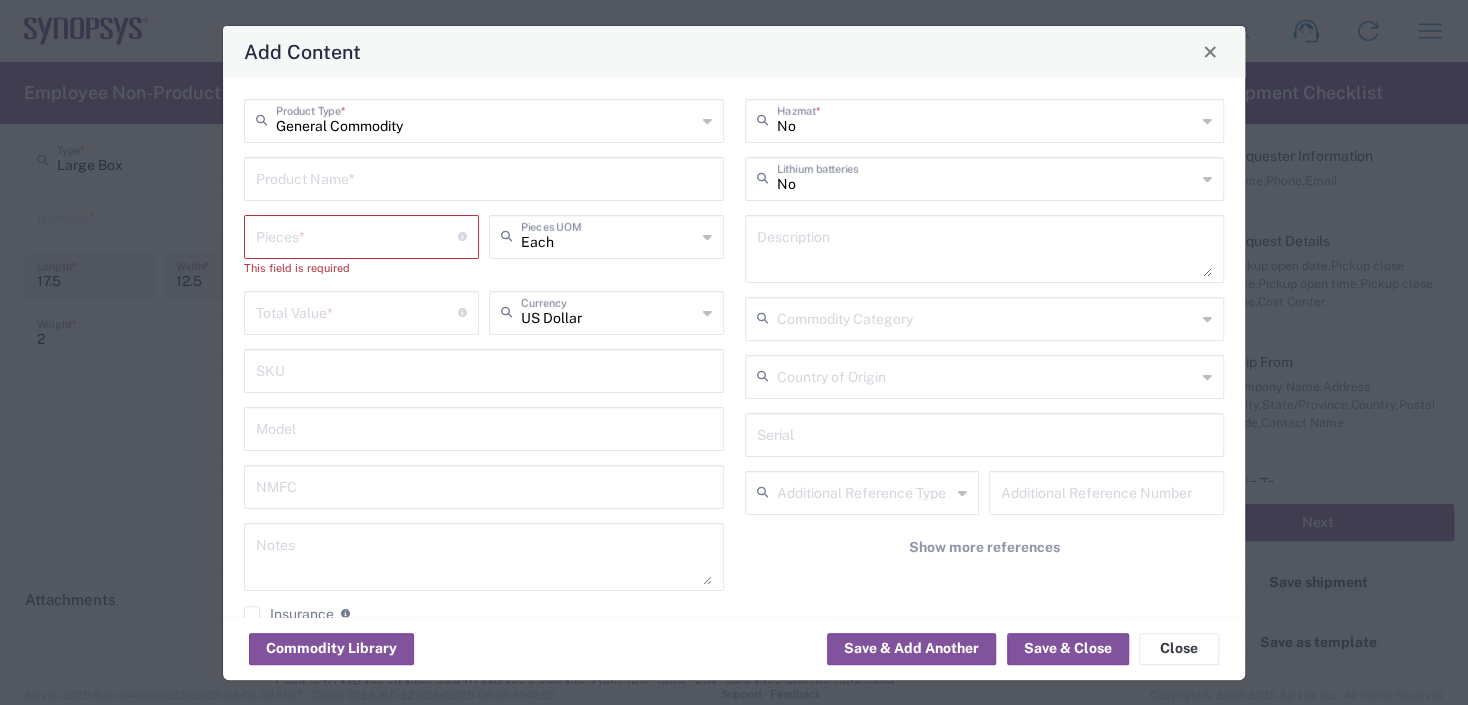 click at bounding box center (484, 177) 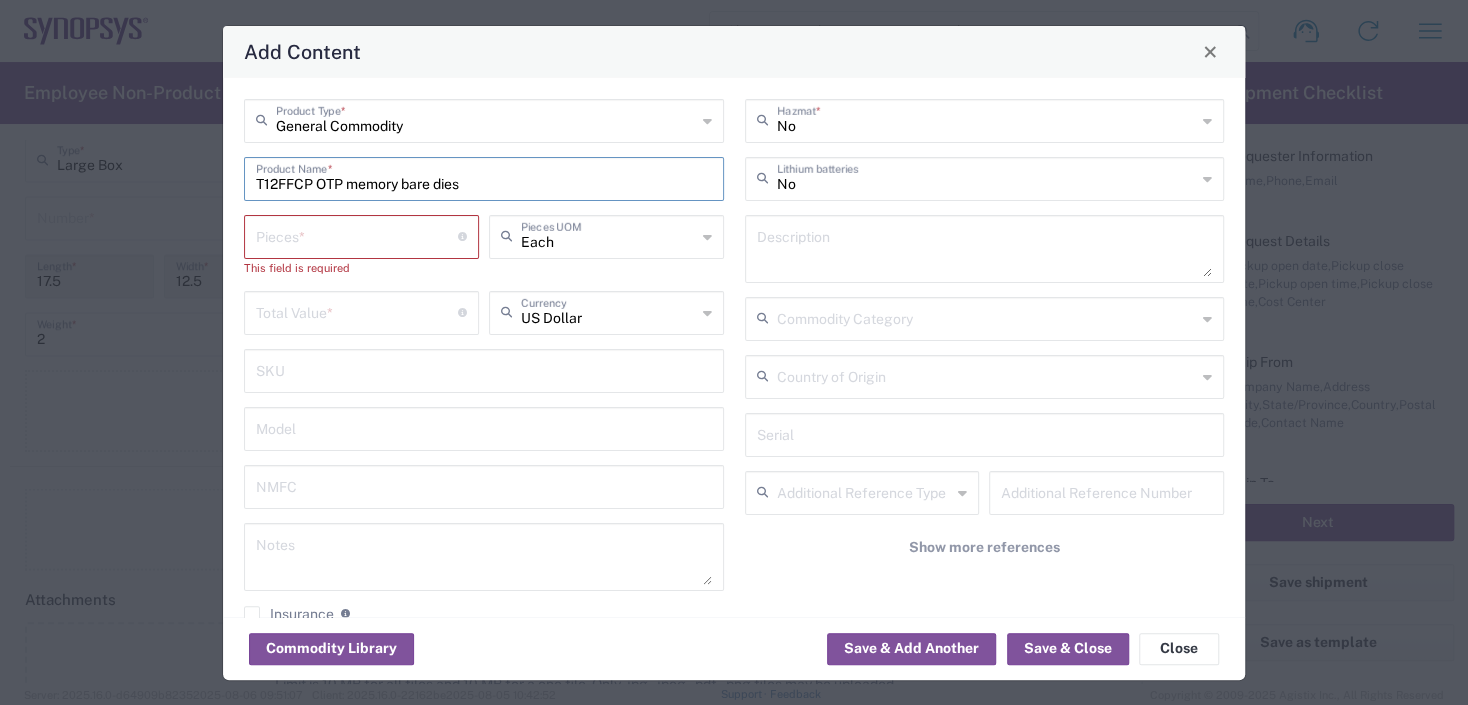 type on "T12FFCP OTP memory bare dies" 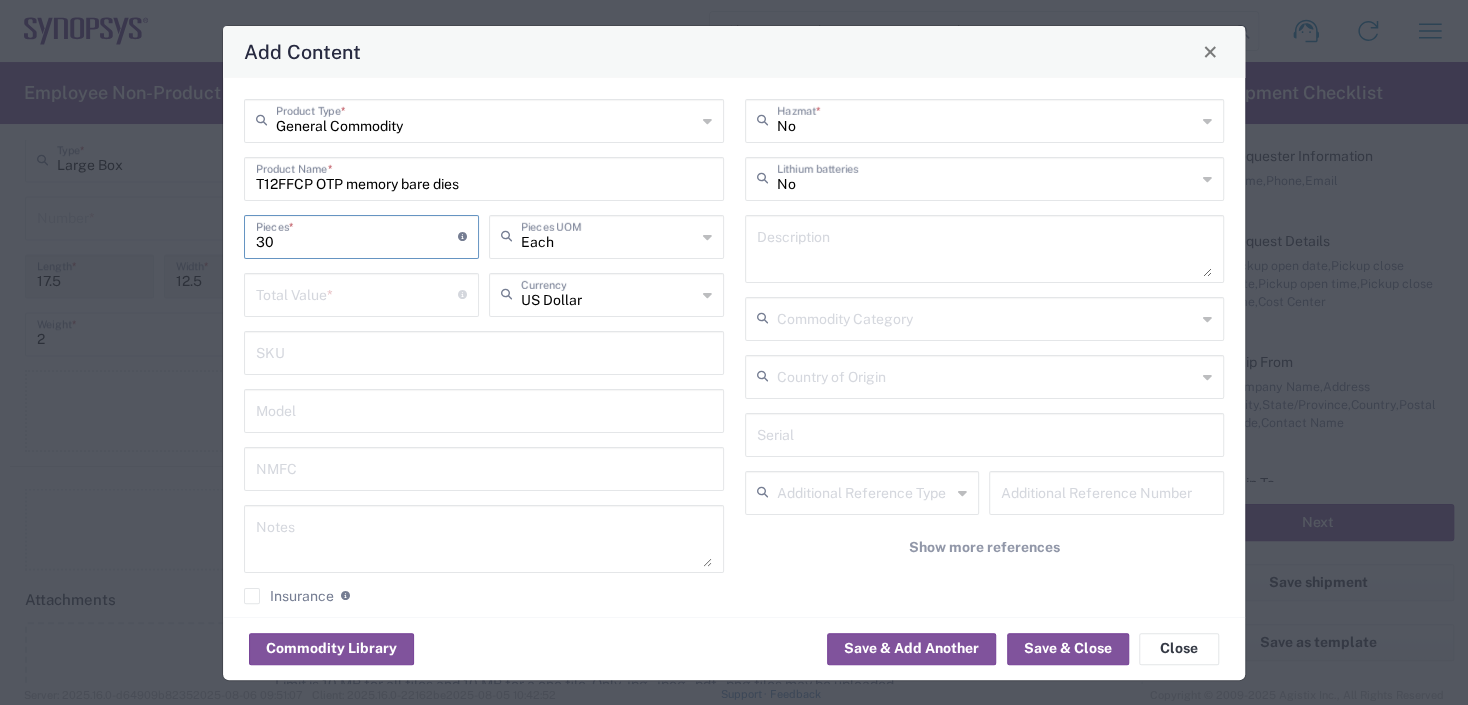 type on "30" 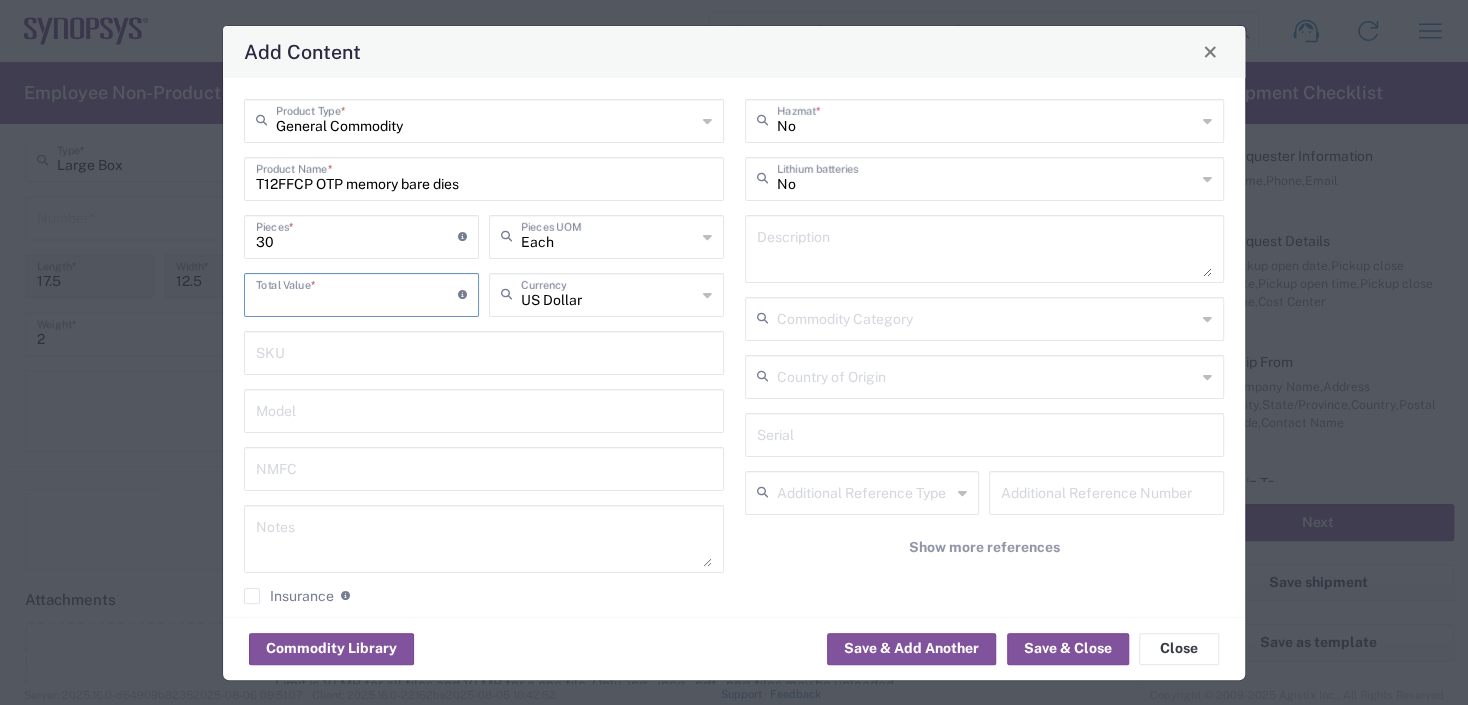 click at bounding box center (357, 293) 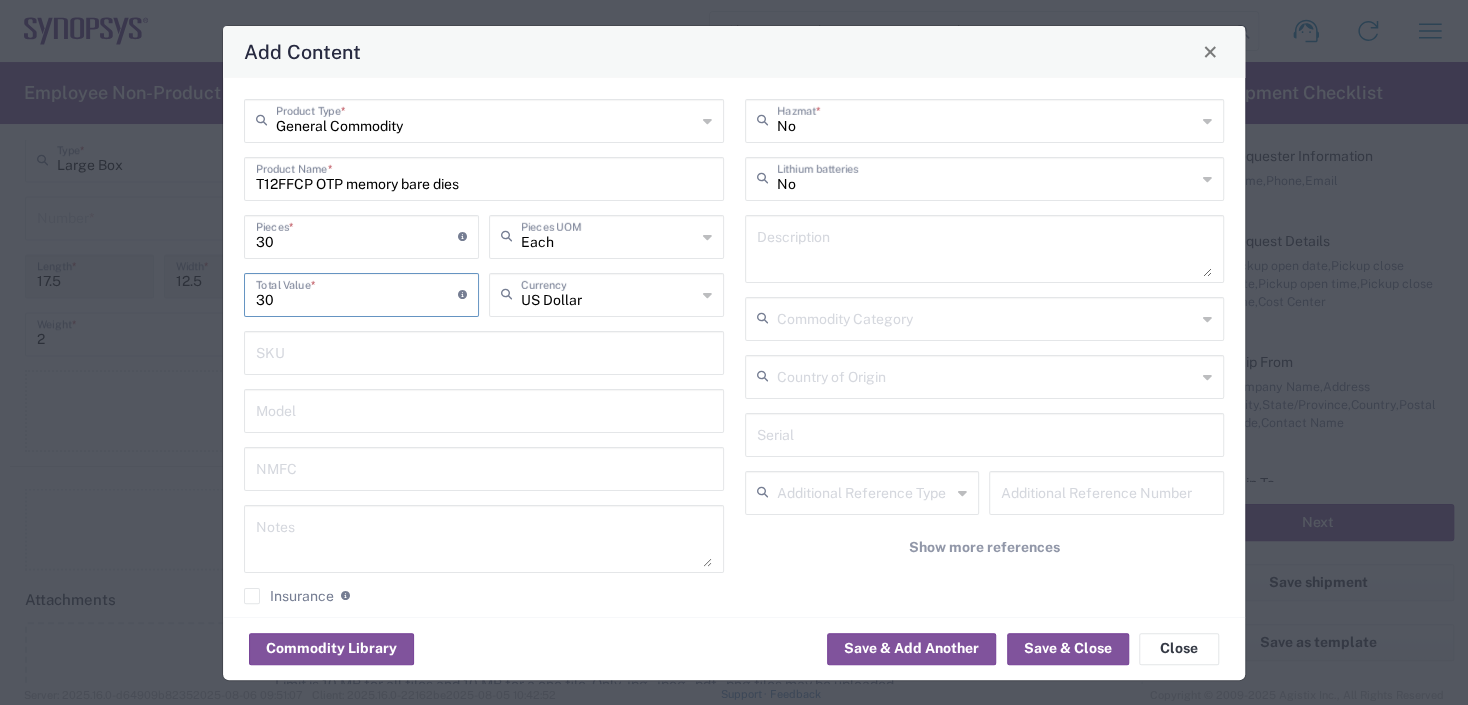 type on "30" 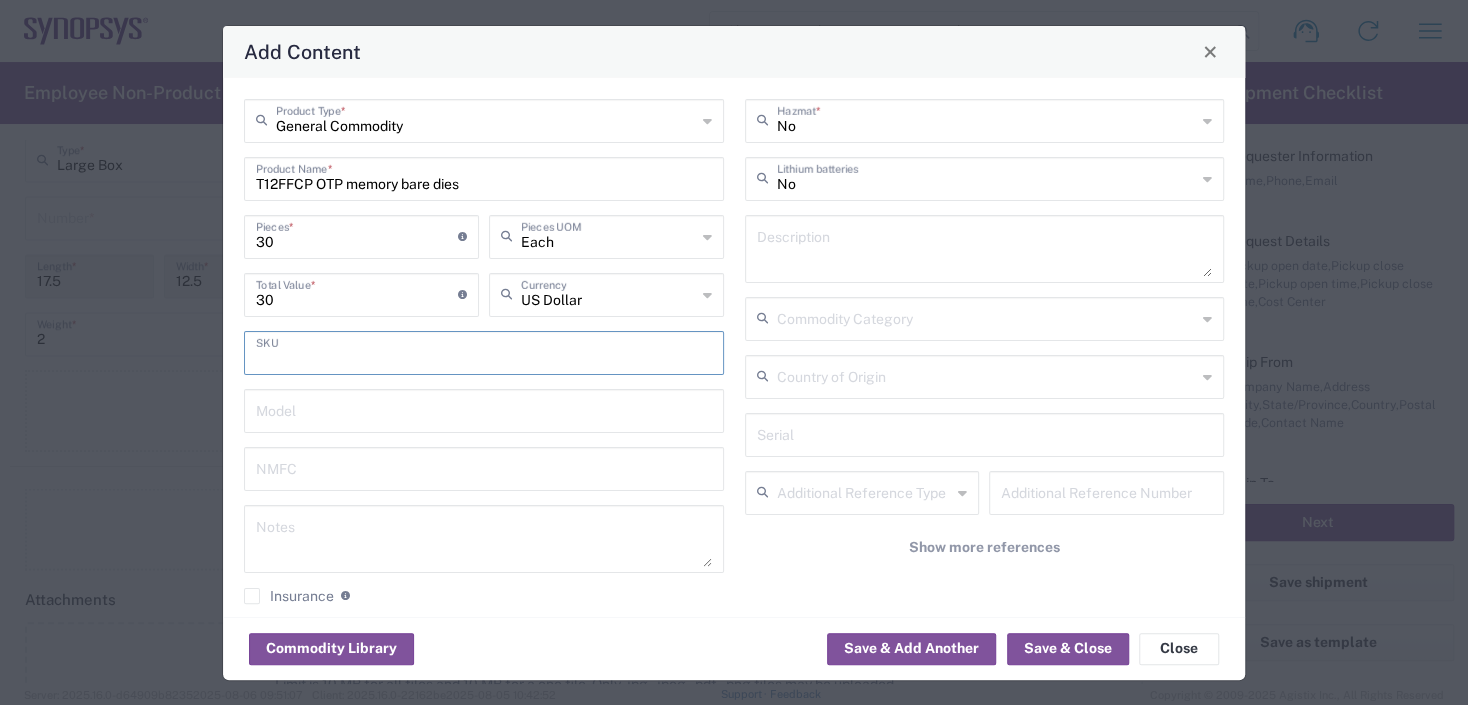 click at bounding box center [484, 351] 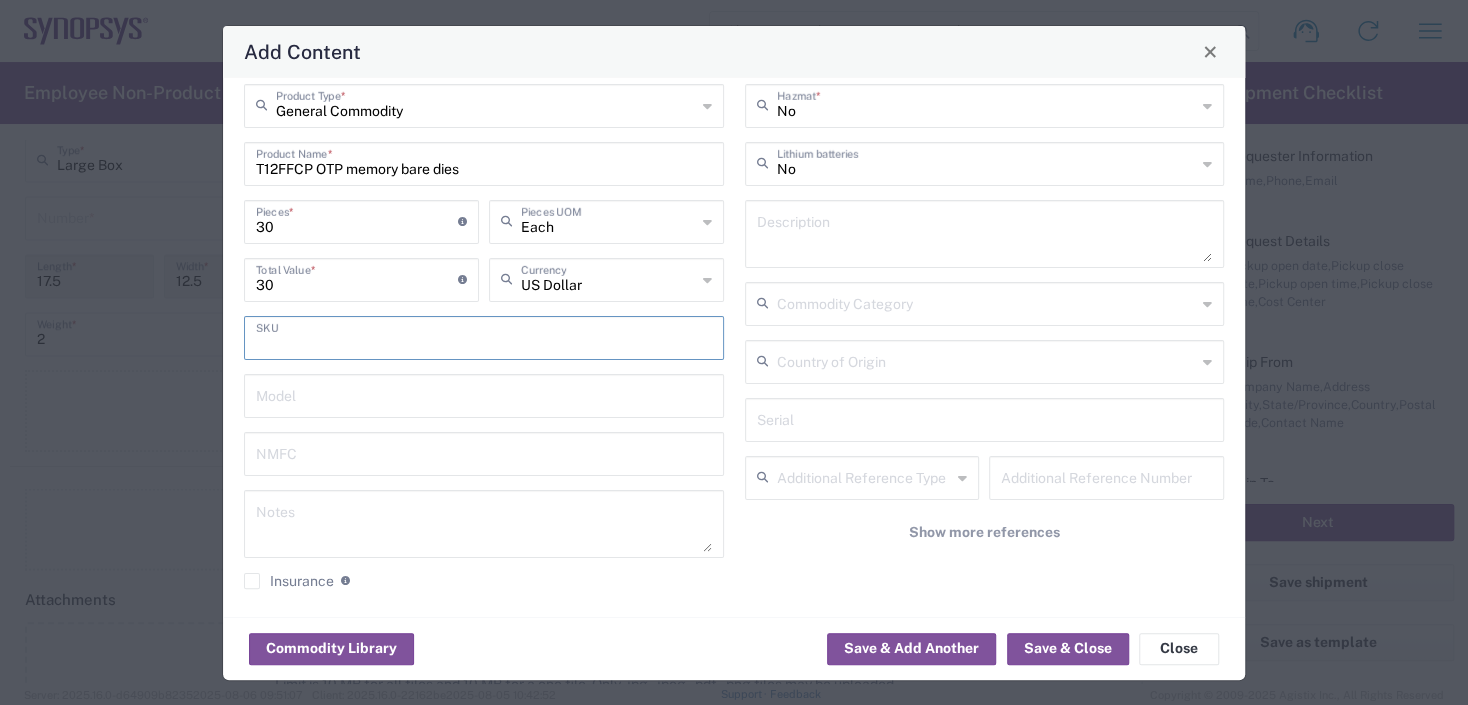 scroll, scrollTop: 19, scrollLeft: 0, axis: vertical 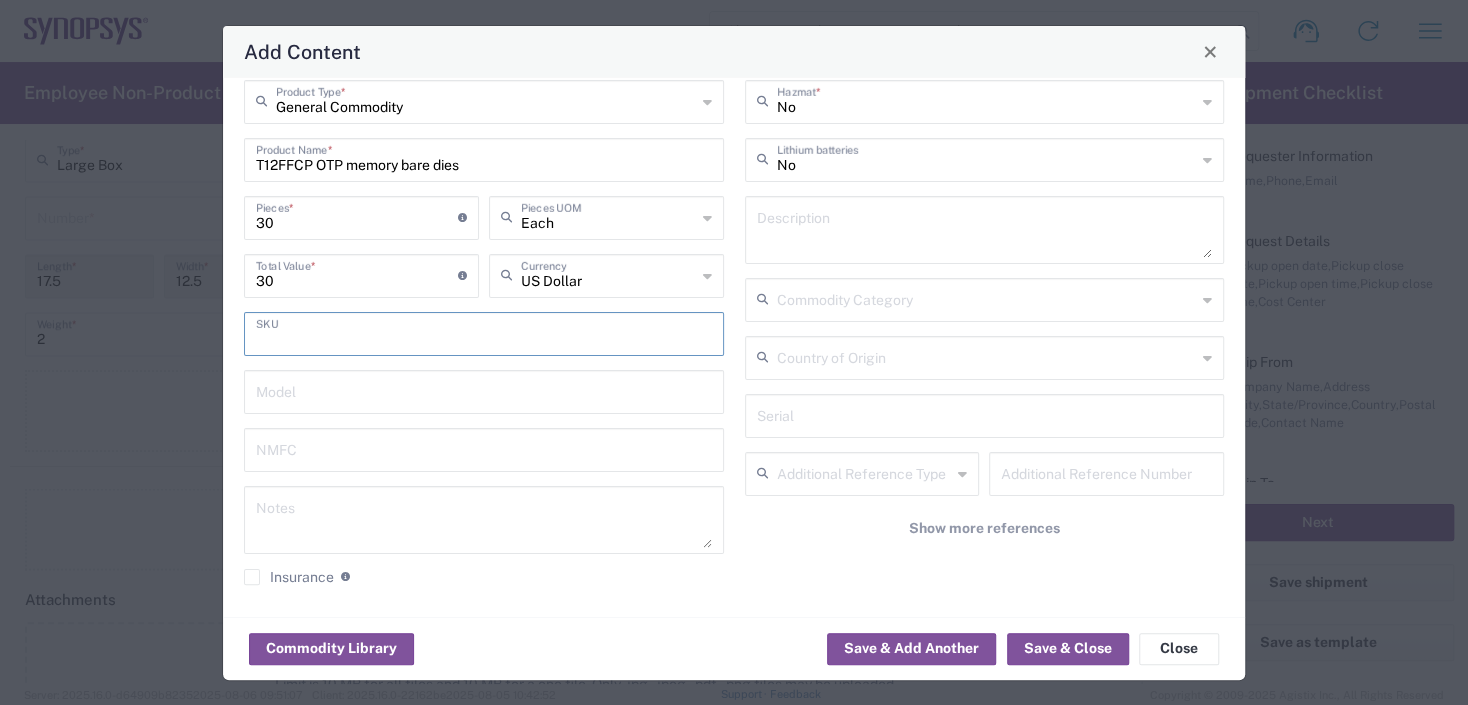 click at bounding box center [484, 390] 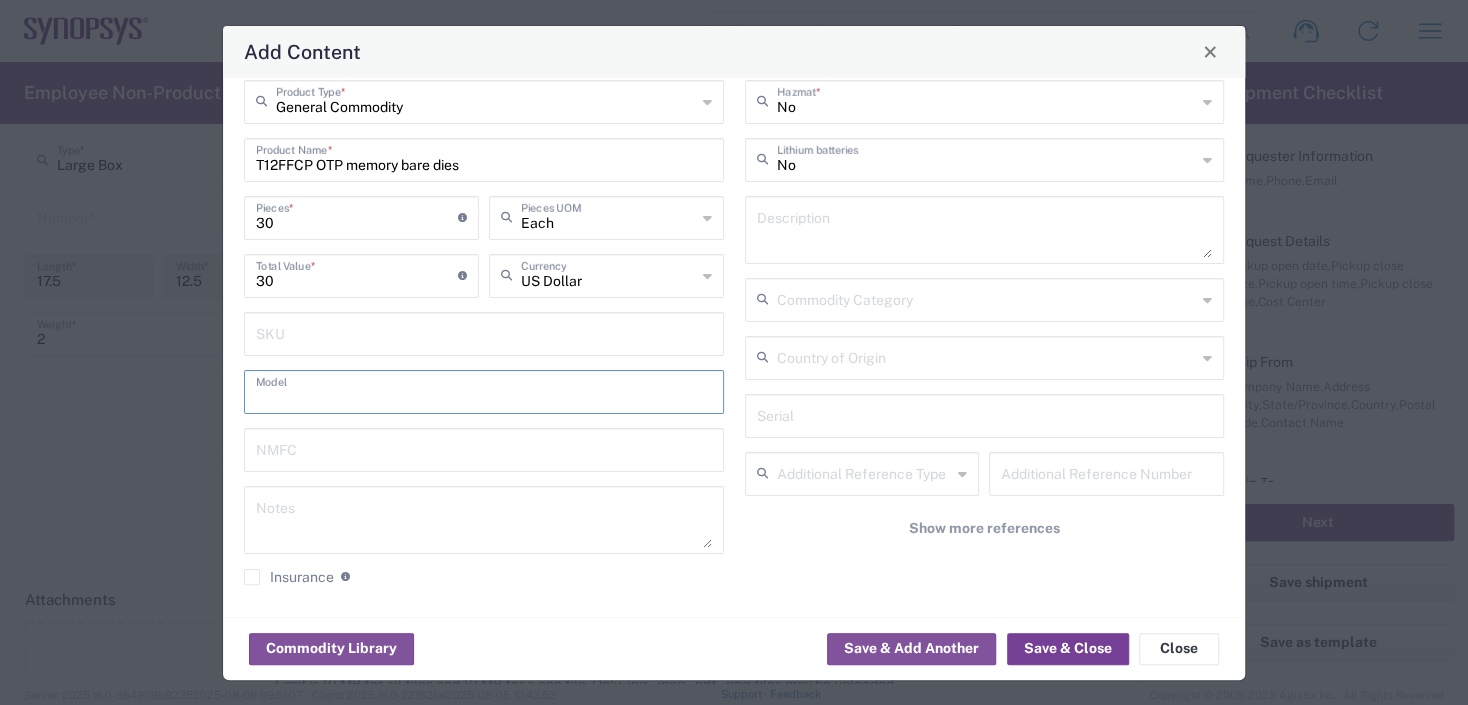 click on "Save & Close" 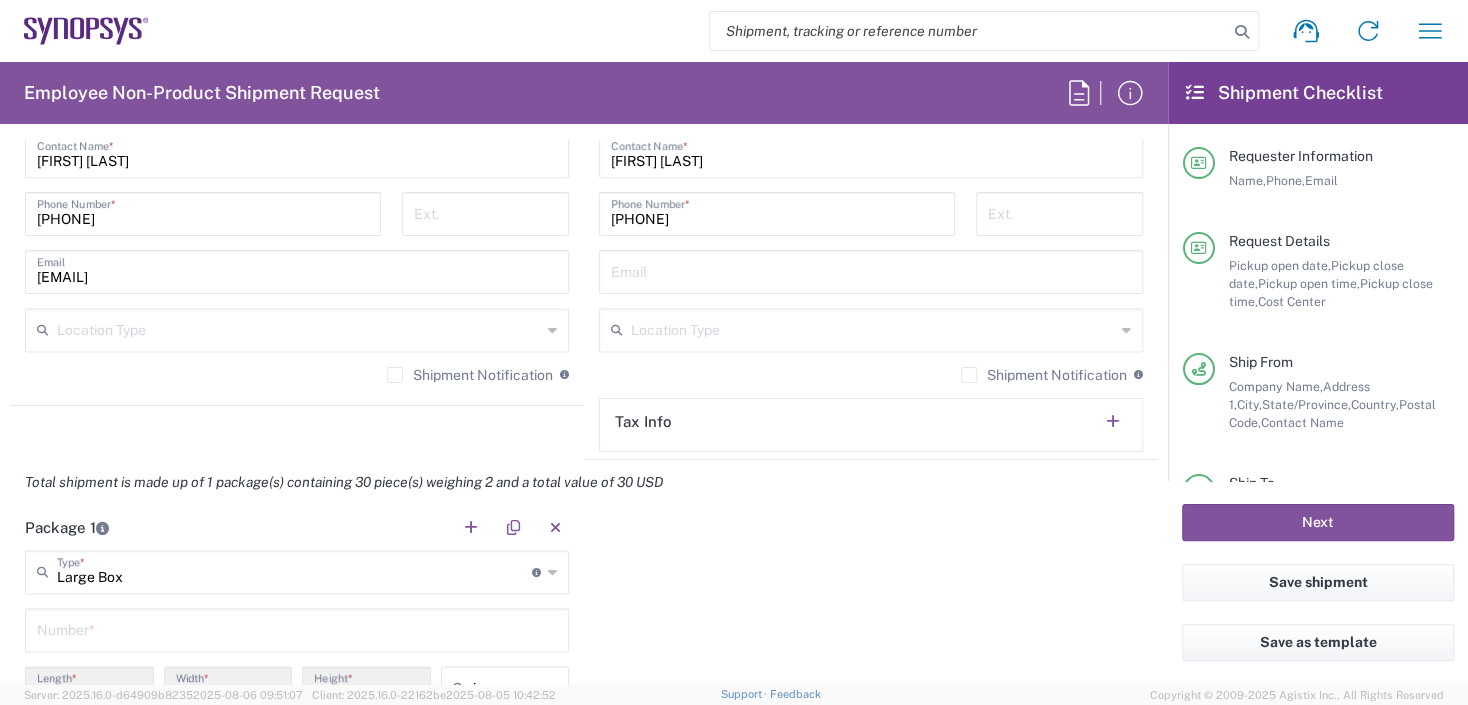 scroll, scrollTop: 1400, scrollLeft: 0, axis: vertical 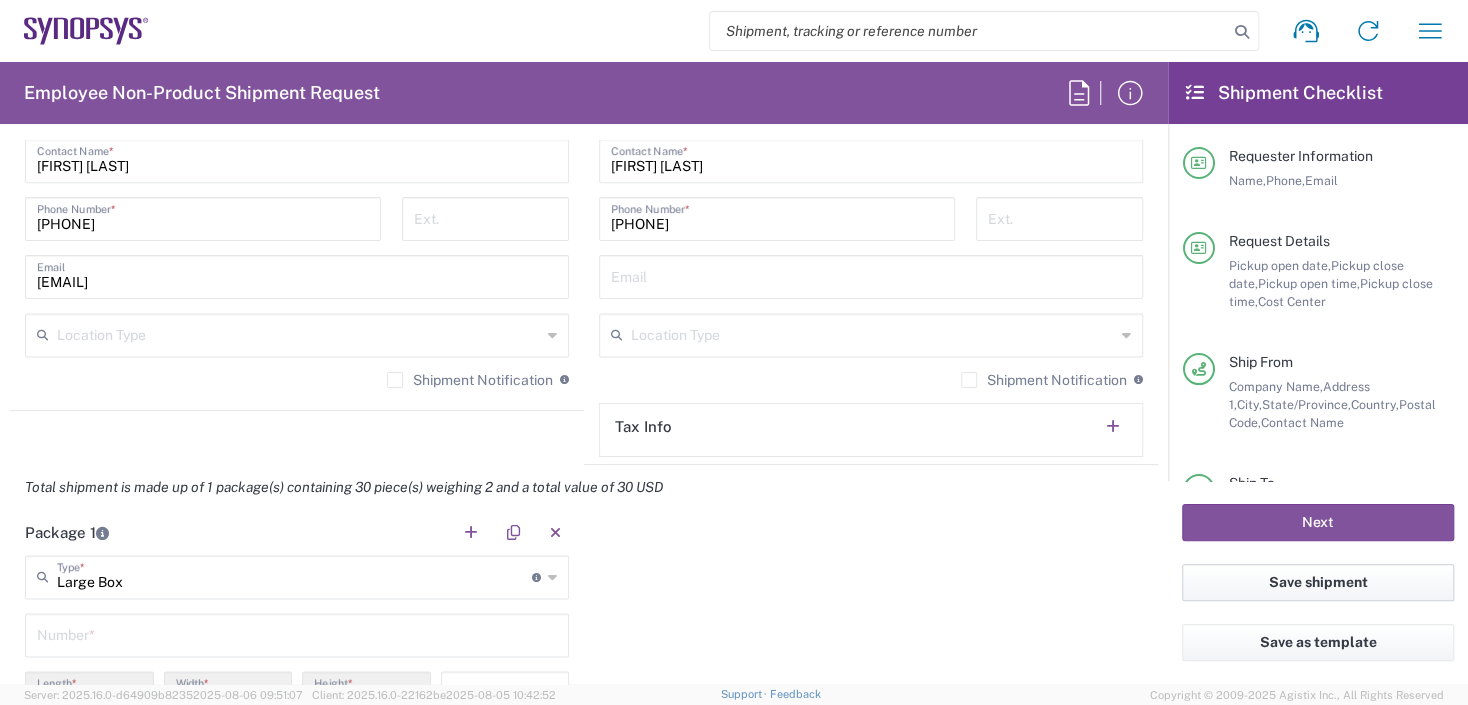 click on "Save shipment" 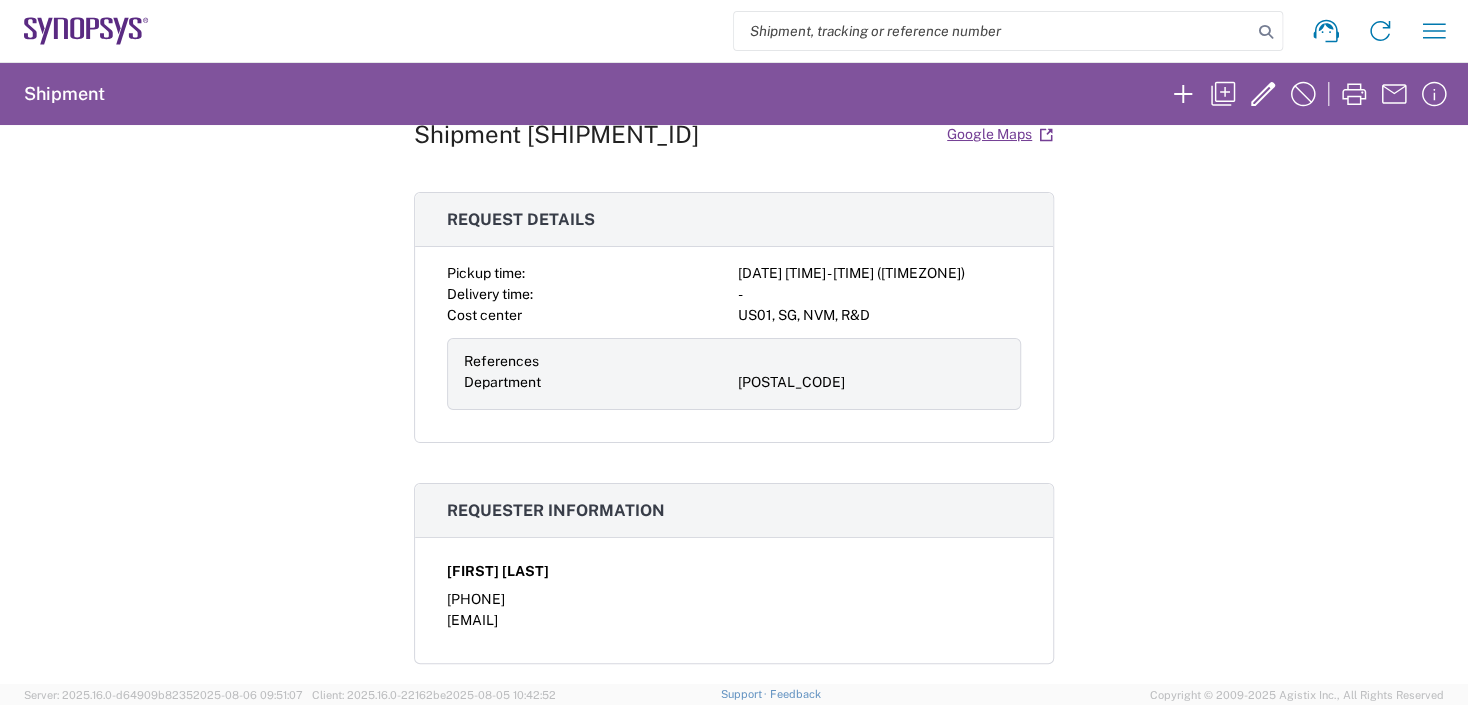 scroll, scrollTop: 0, scrollLeft: 0, axis: both 